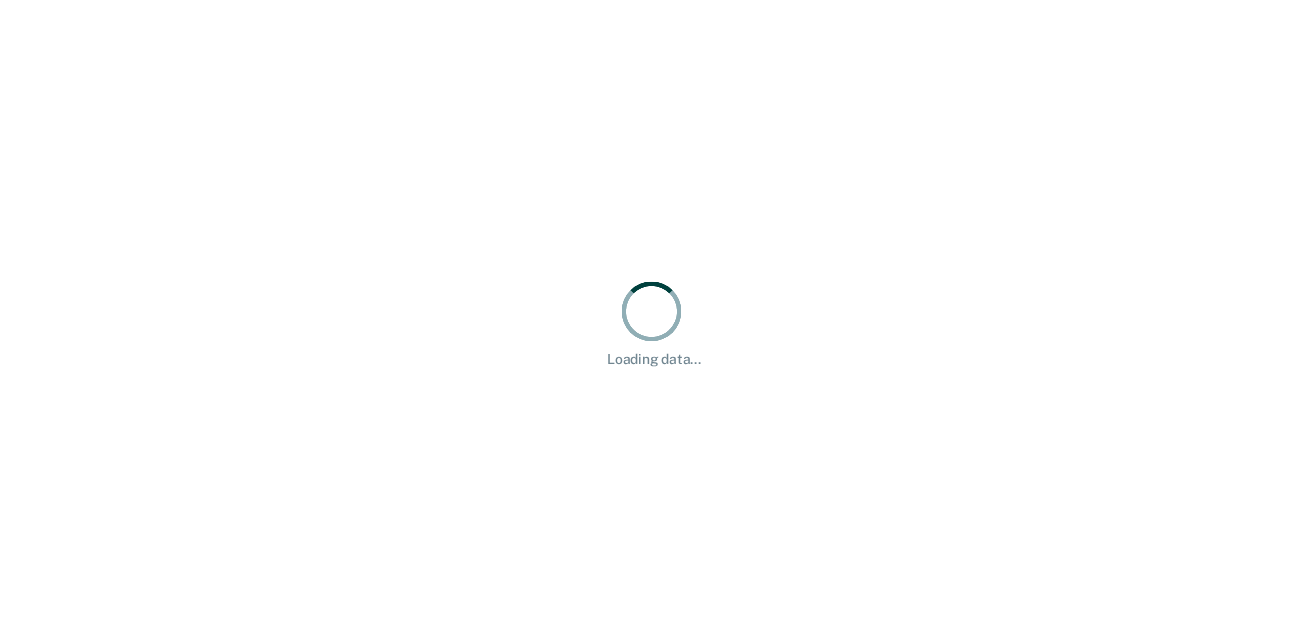 scroll, scrollTop: 0, scrollLeft: 0, axis: both 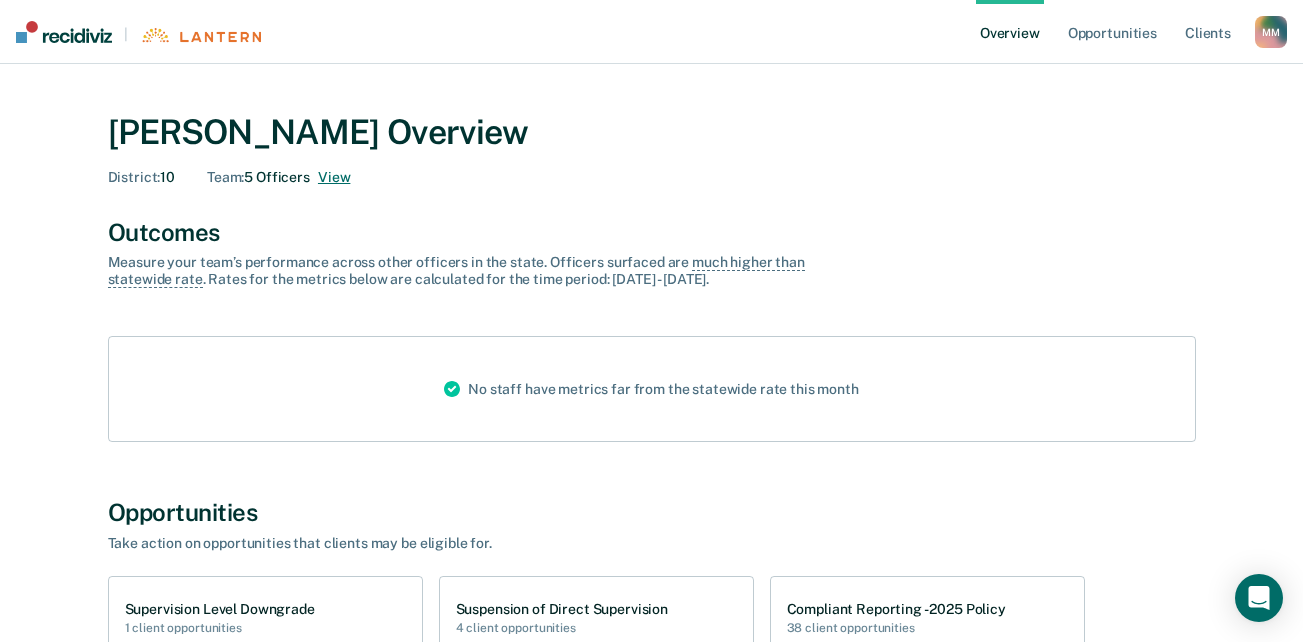 click on "View" at bounding box center [334, 177] 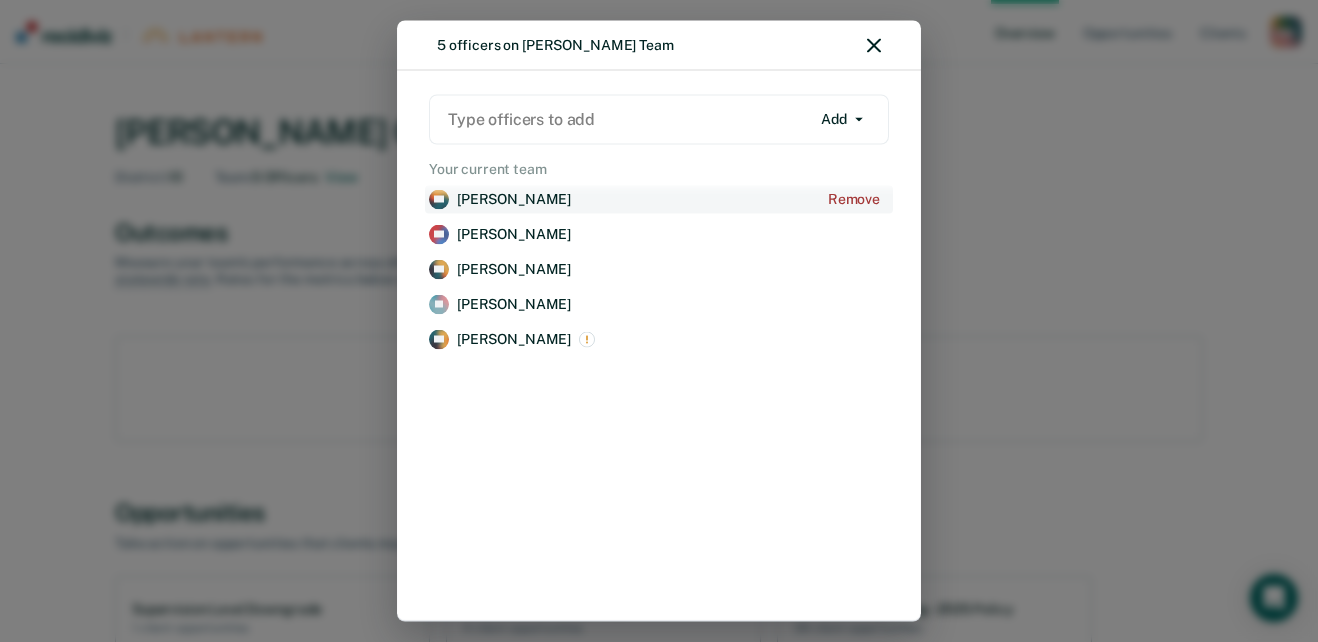 click on "[PERSON_NAME]" at bounding box center (514, 199) 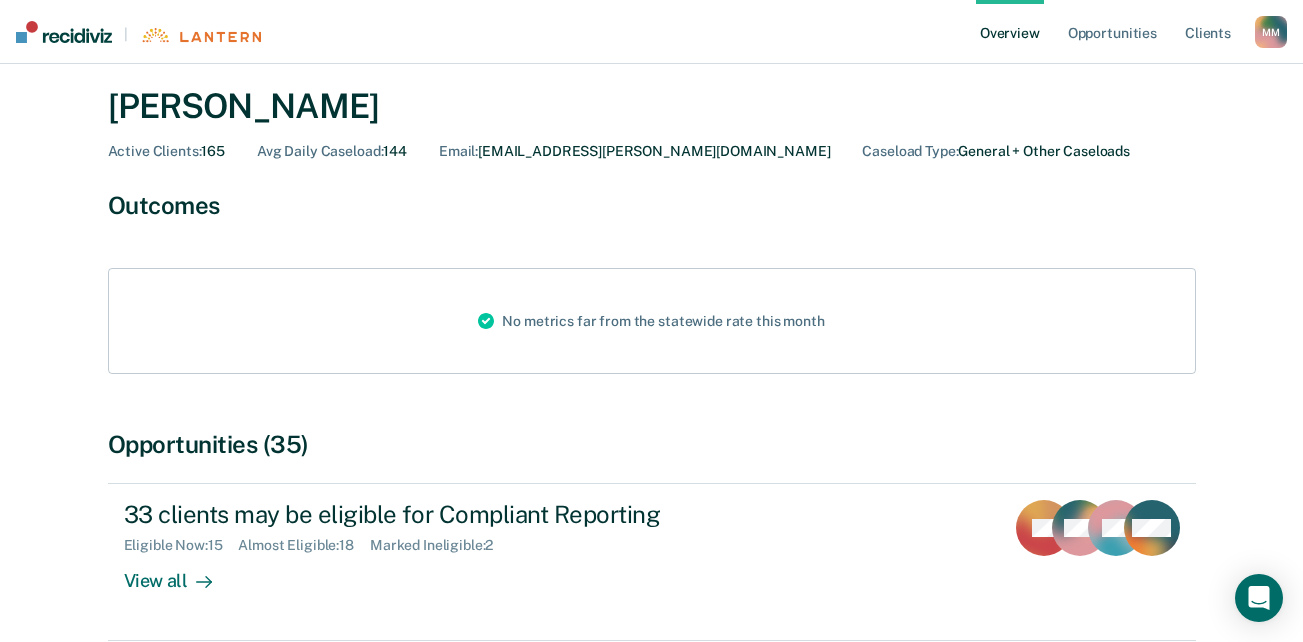 scroll, scrollTop: 162, scrollLeft: 0, axis: vertical 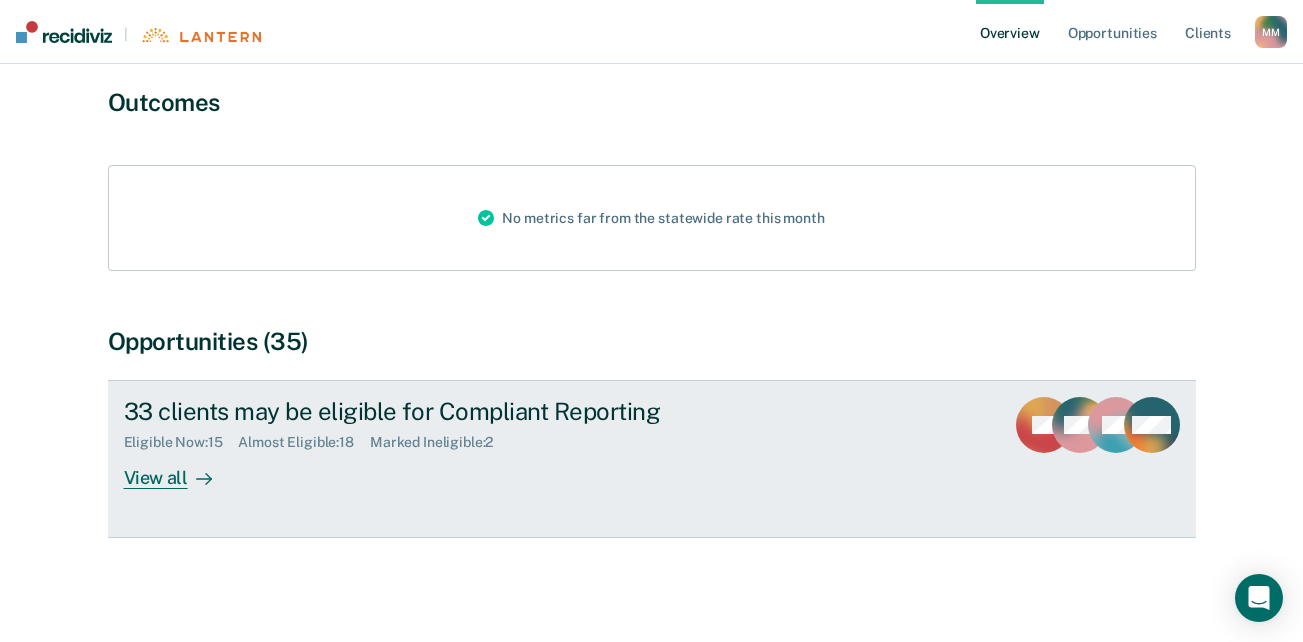 click on "View all" at bounding box center [180, 470] 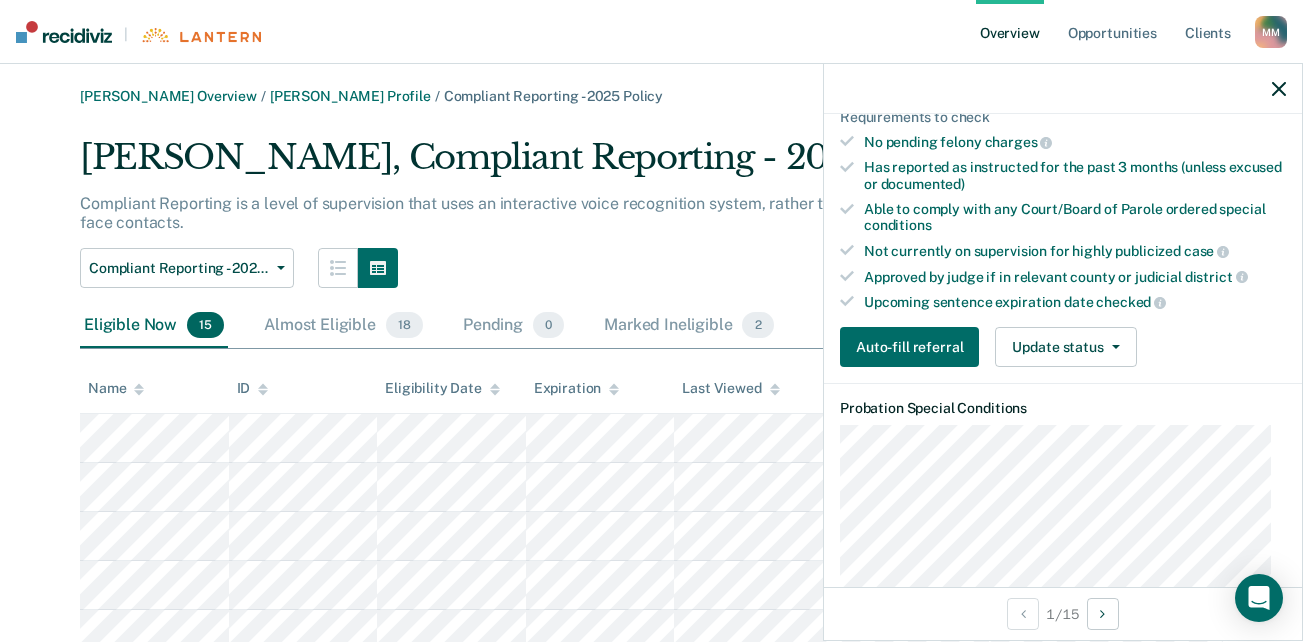 scroll, scrollTop: 400, scrollLeft: 0, axis: vertical 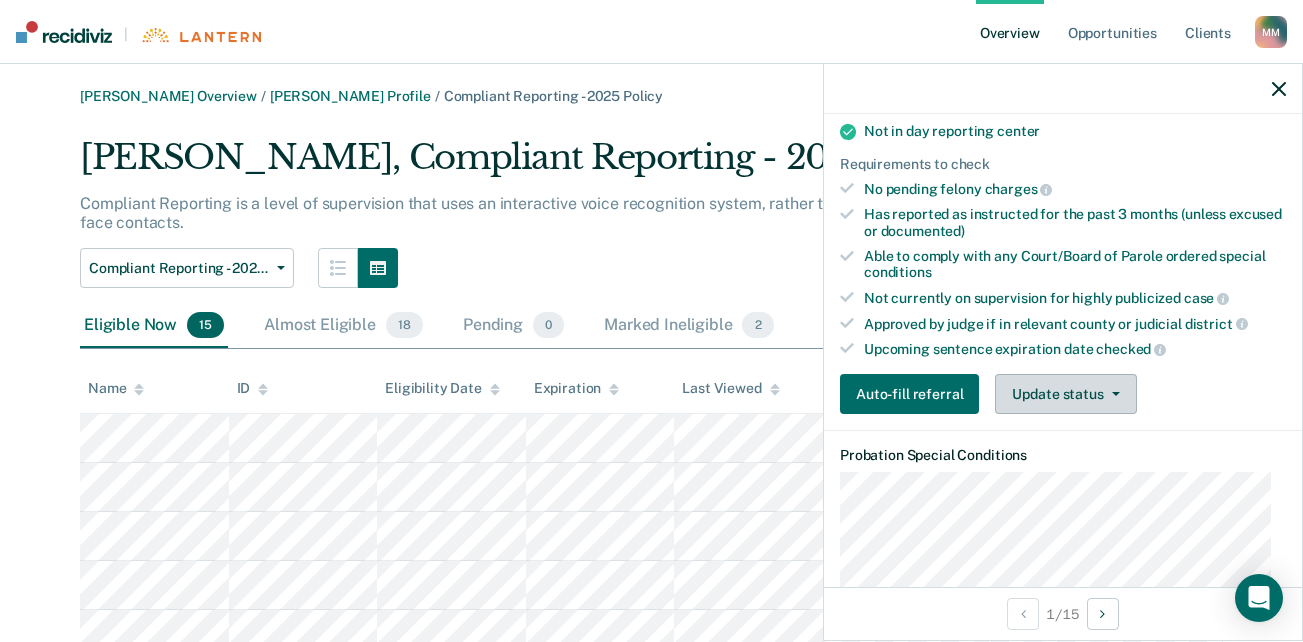 click on "Update status" at bounding box center (1065, 394) 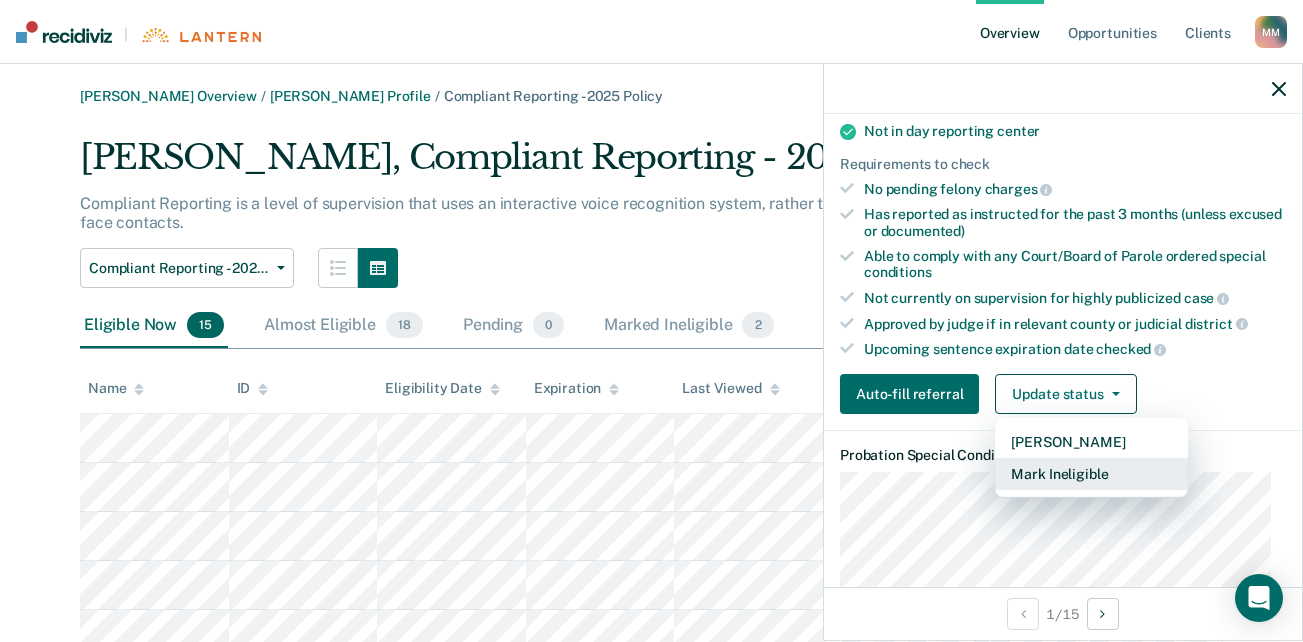 click on "Mark Ineligible" at bounding box center (1091, 474) 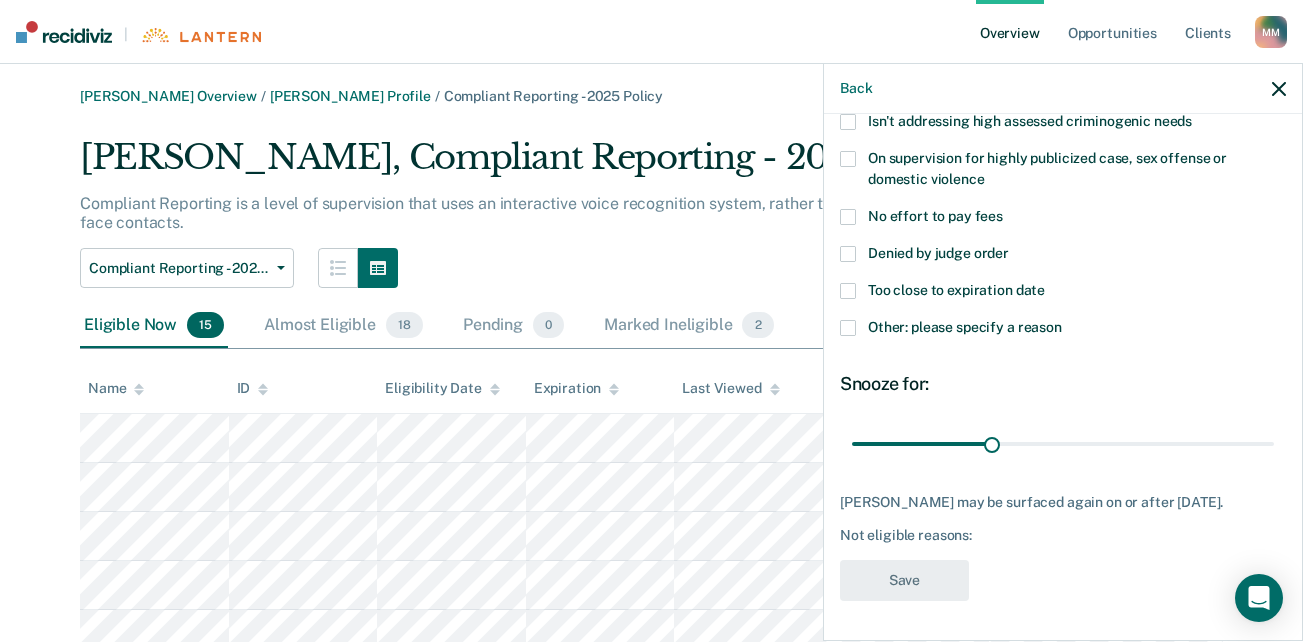 scroll, scrollTop: 278, scrollLeft: 0, axis: vertical 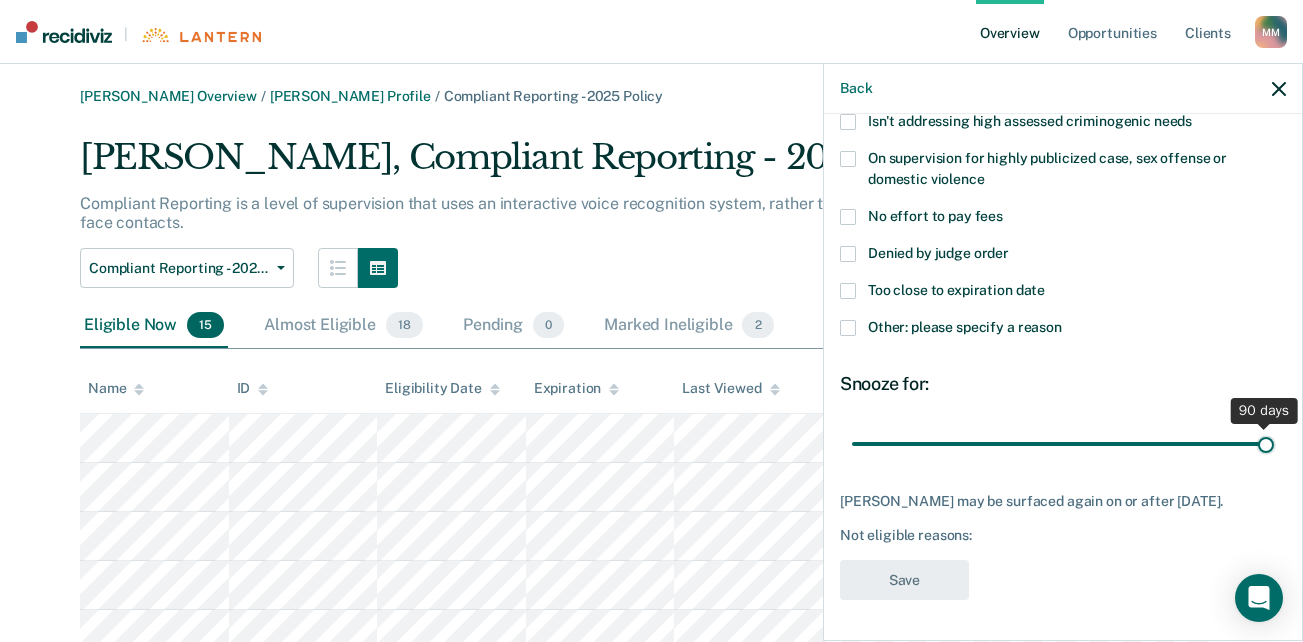 drag, startPoint x: 989, startPoint y: 429, endPoint x: 1280, endPoint y: 454, distance: 292.0719 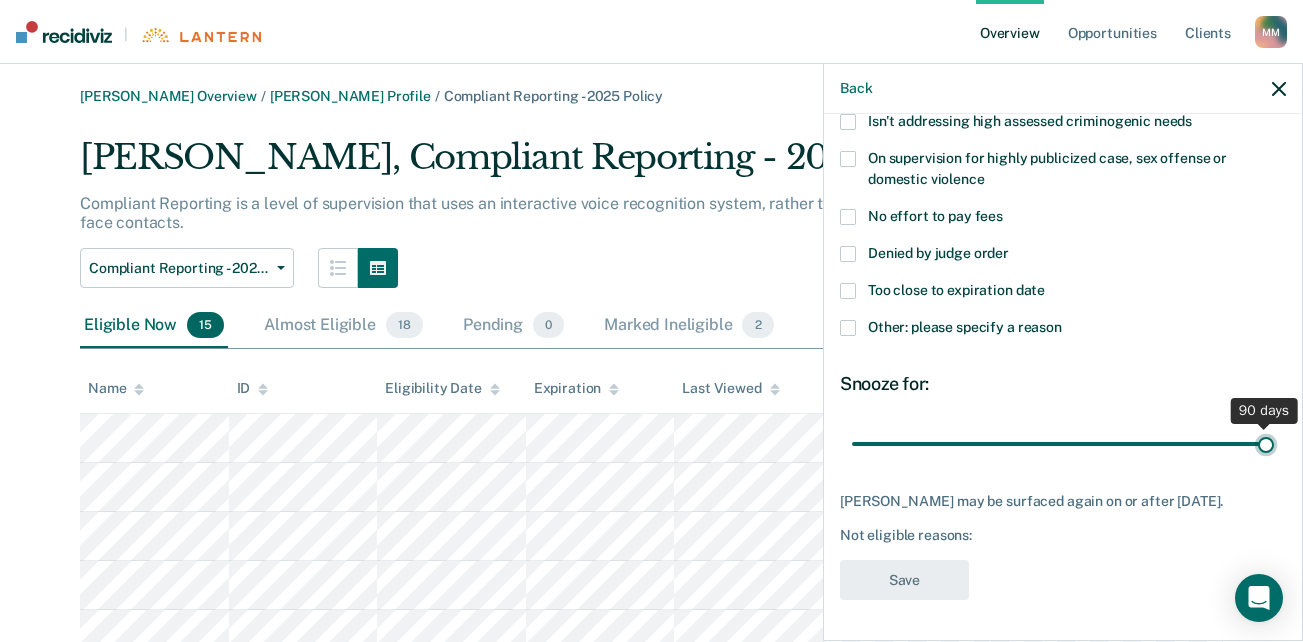 type on "90" 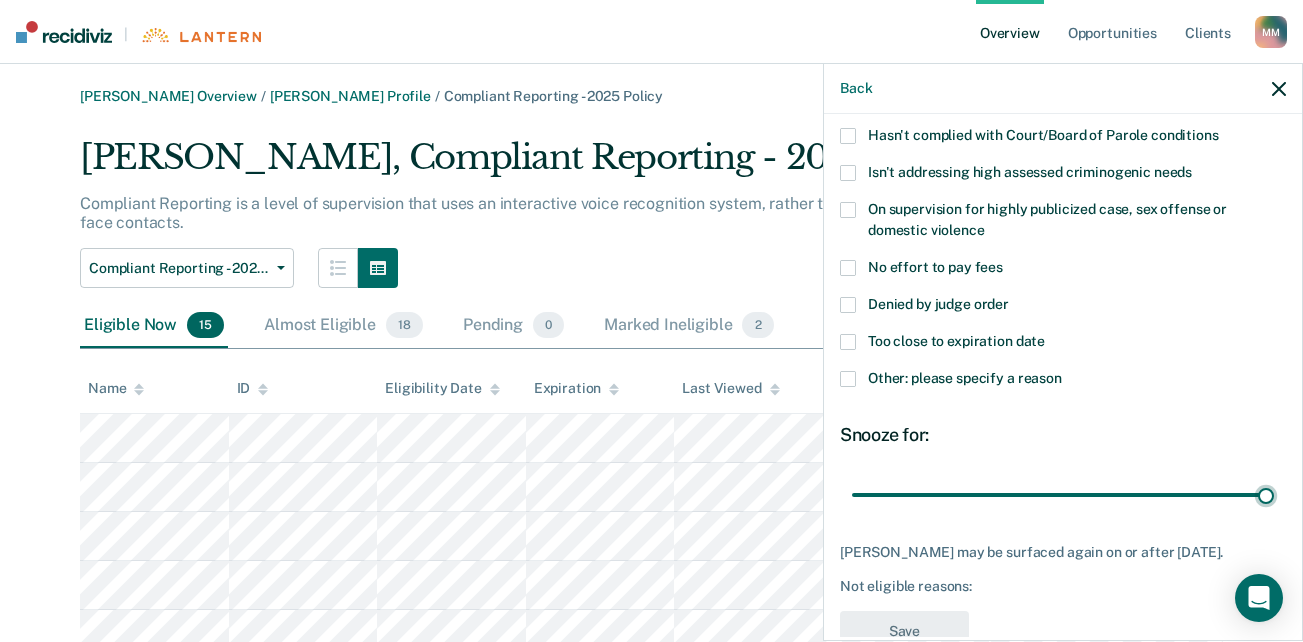 scroll, scrollTop: 178, scrollLeft: 0, axis: vertical 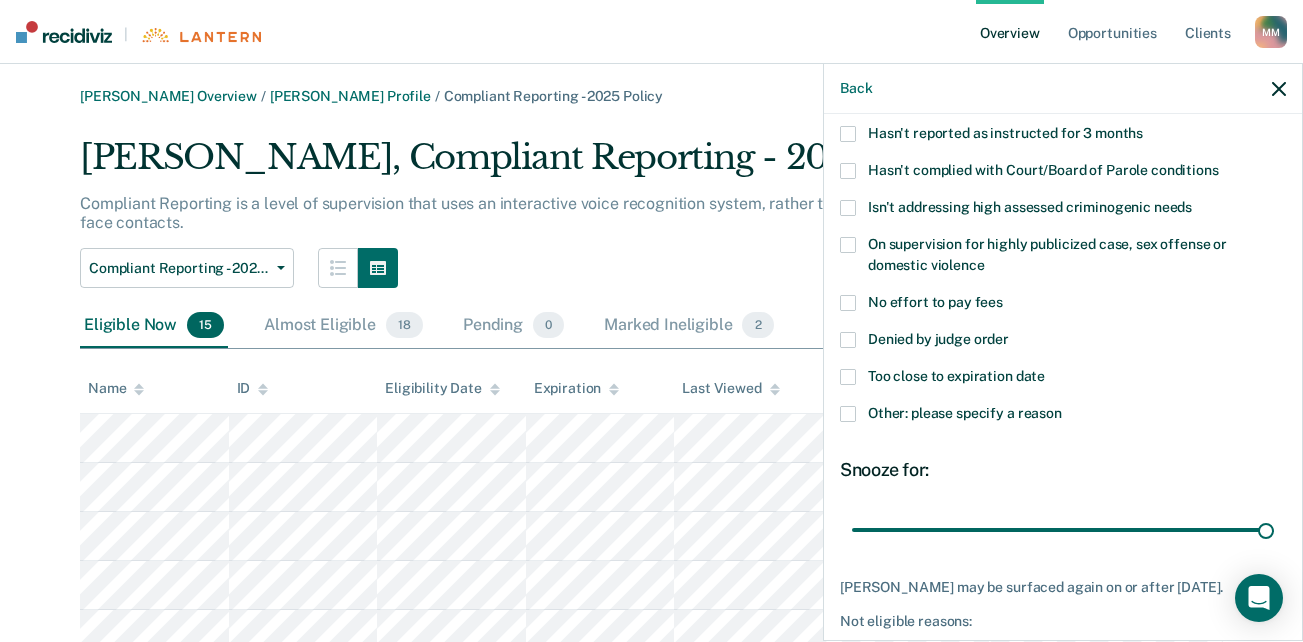 click at bounding box center [848, 414] 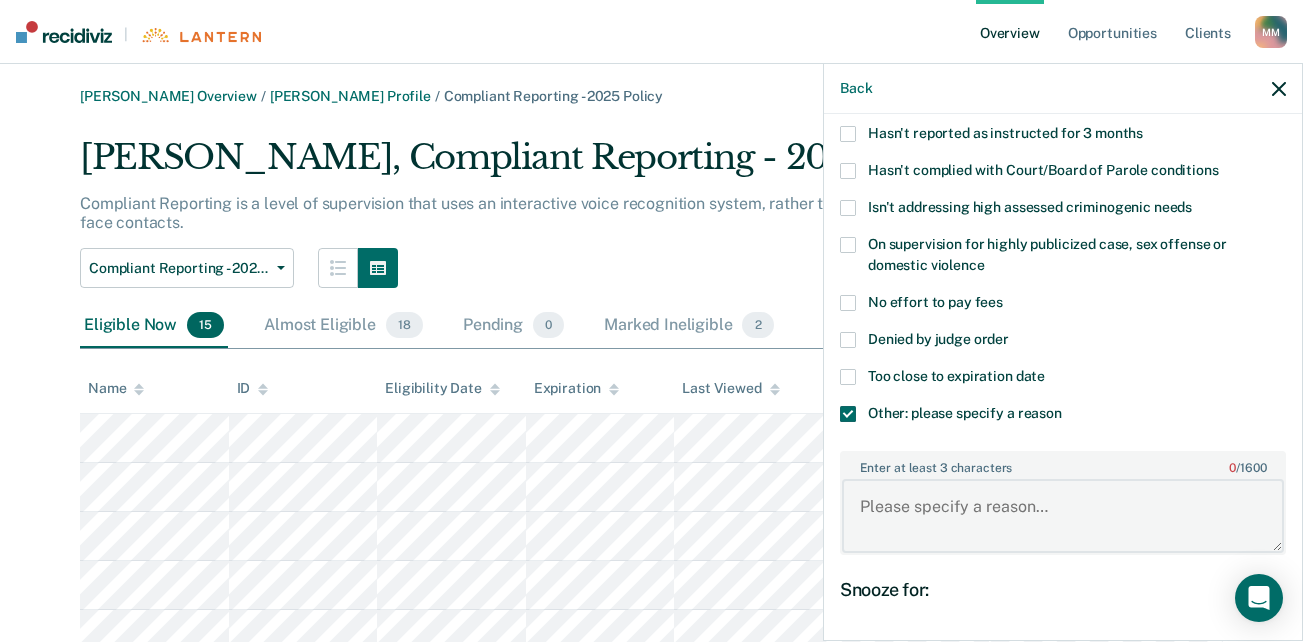click on "Enter at least 3 characters 0  /  1600" at bounding box center [1063, 516] 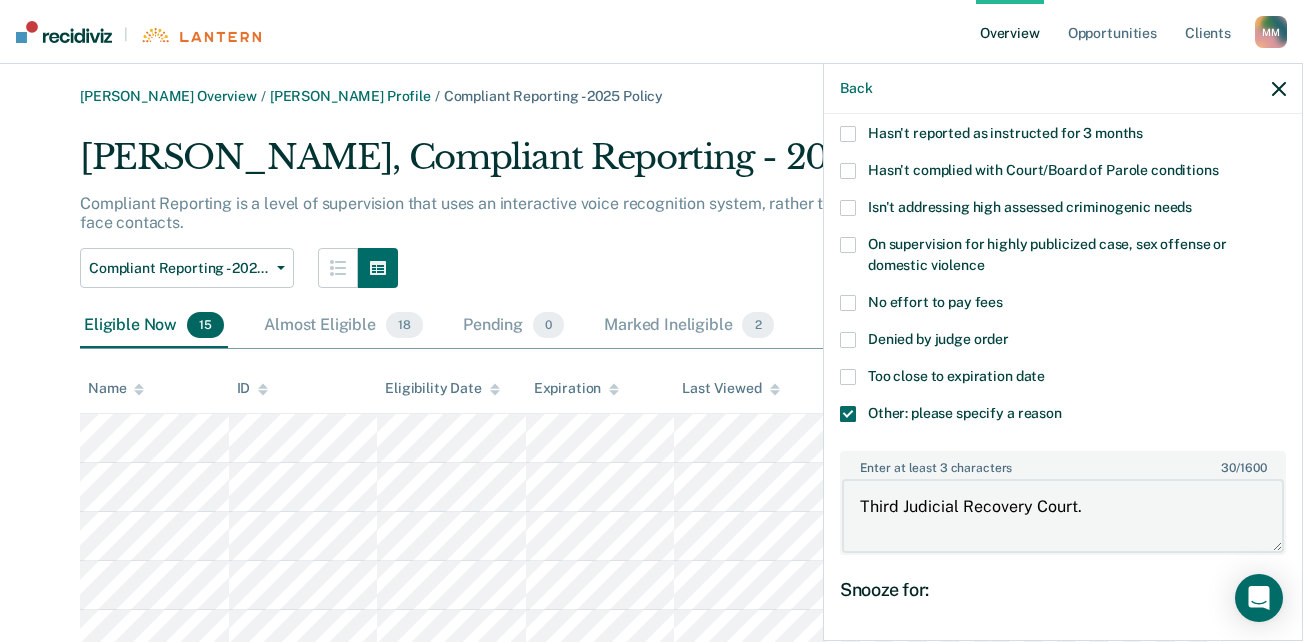 type on "Third Judicial Recovery Court." 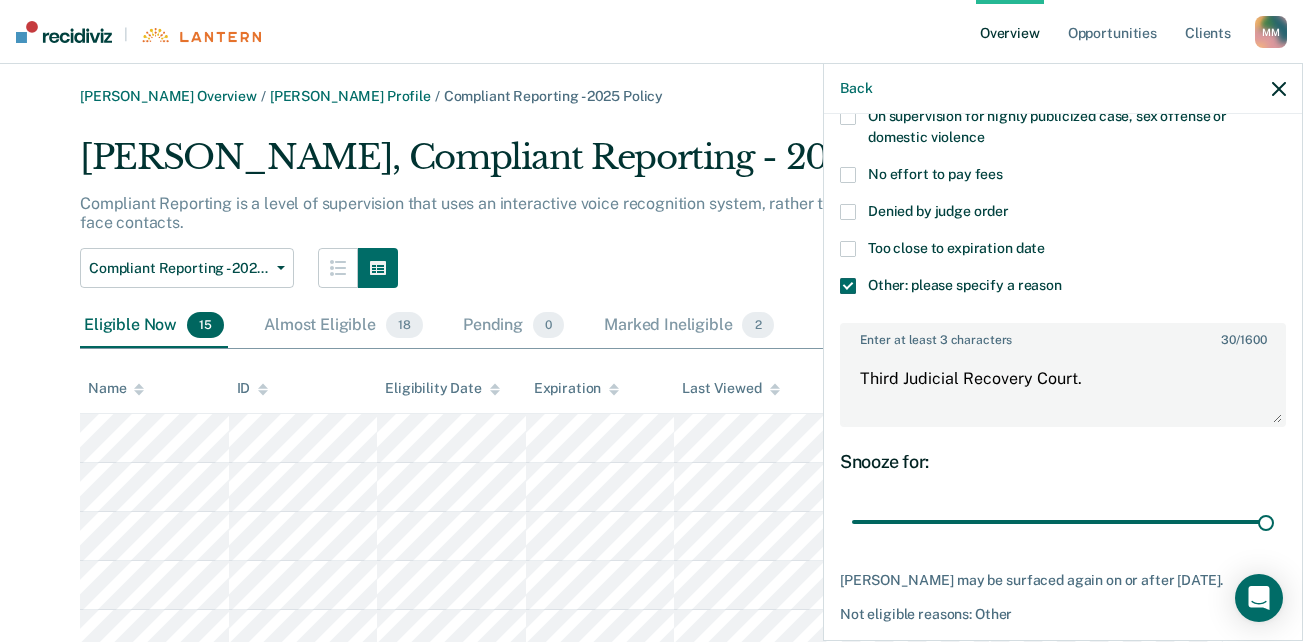 scroll, scrollTop: 399, scrollLeft: 0, axis: vertical 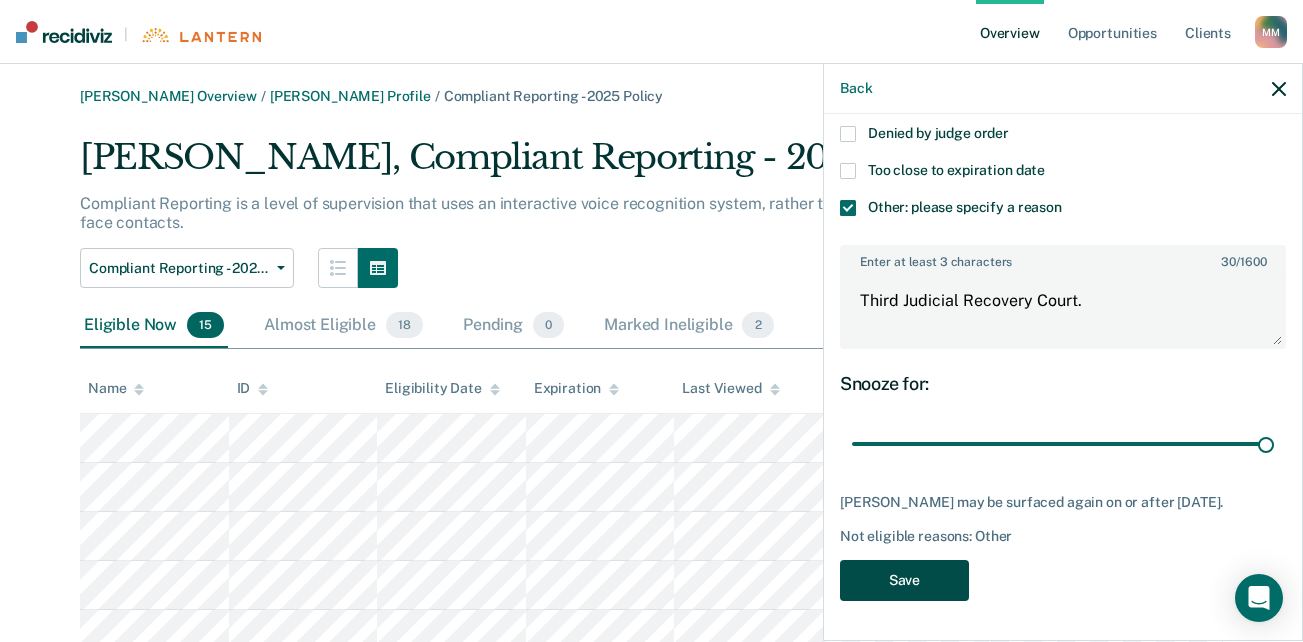 click on "Save" at bounding box center [904, 580] 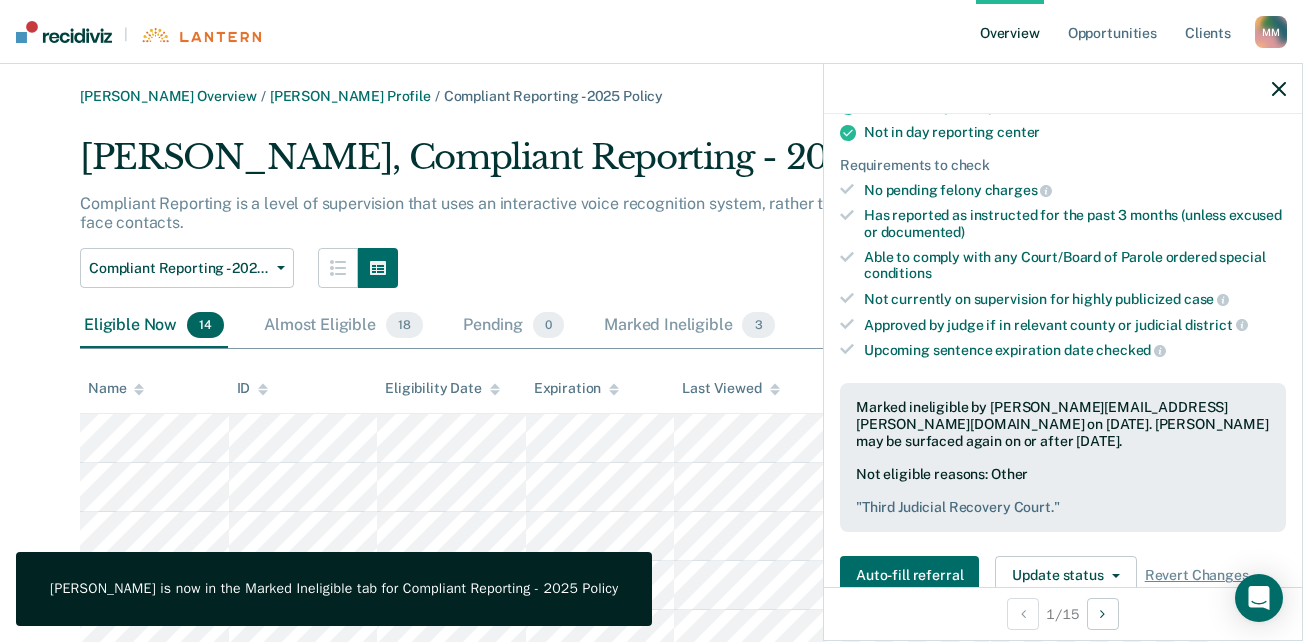 click 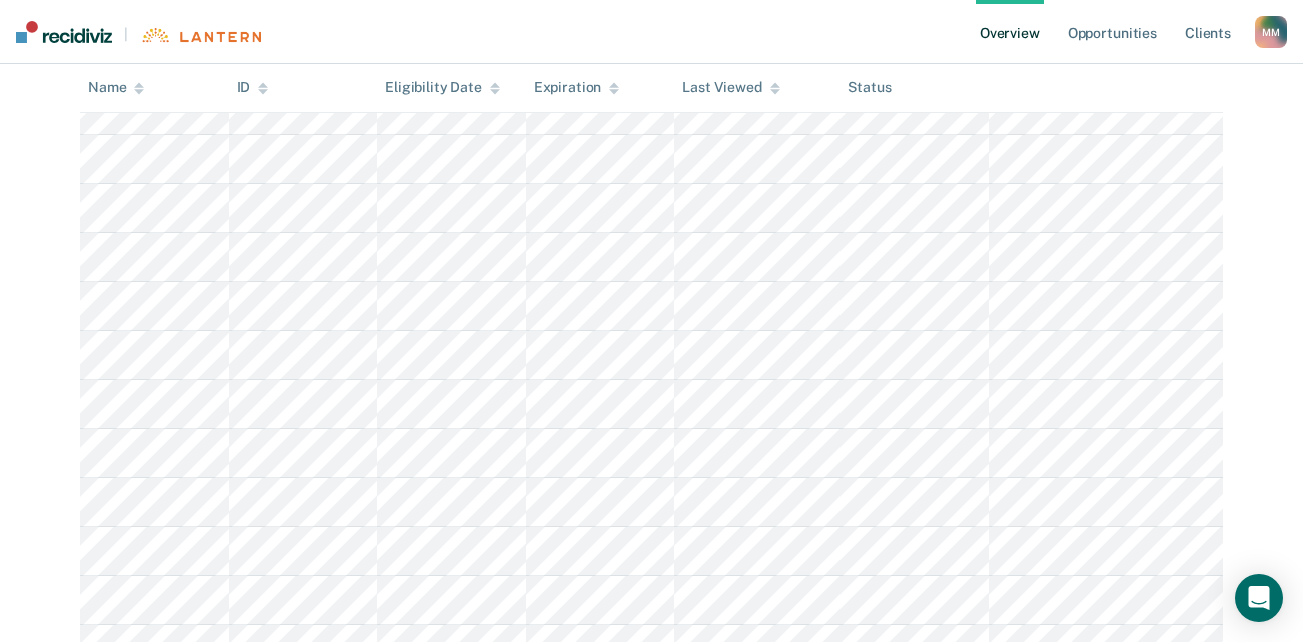 scroll, scrollTop: 522, scrollLeft: 0, axis: vertical 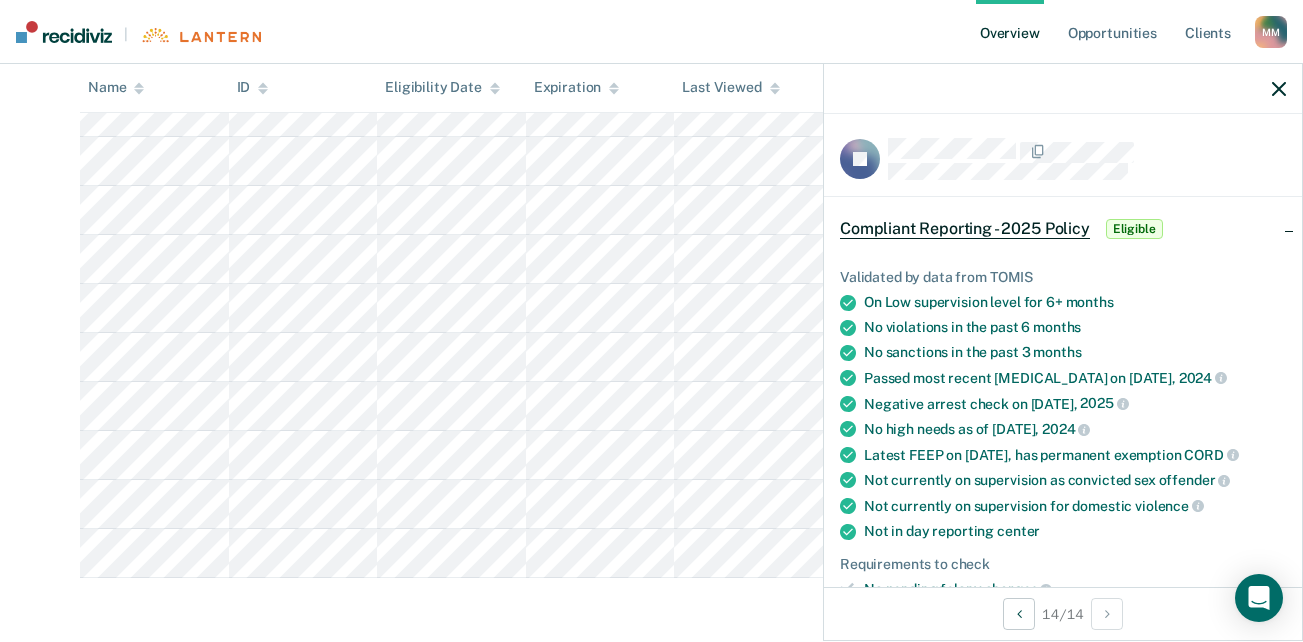 click on "Eligible" at bounding box center [1134, 229] 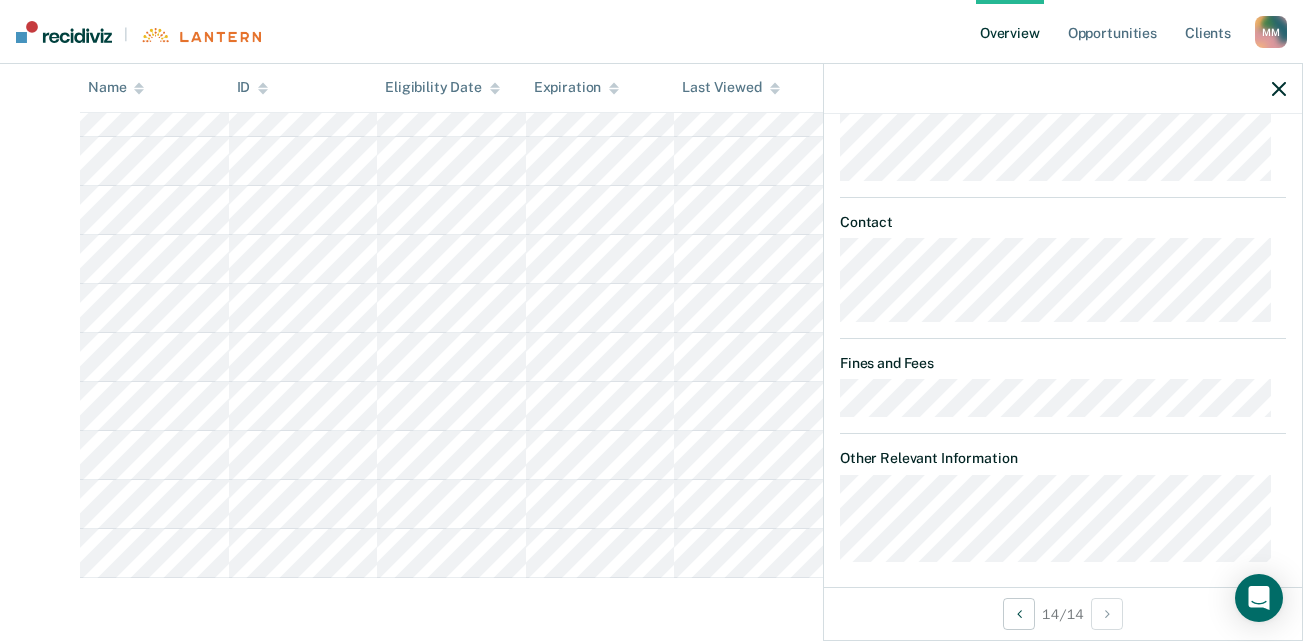 scroll, scrollTop: 459, scrollLeft: 0, axis: vertical 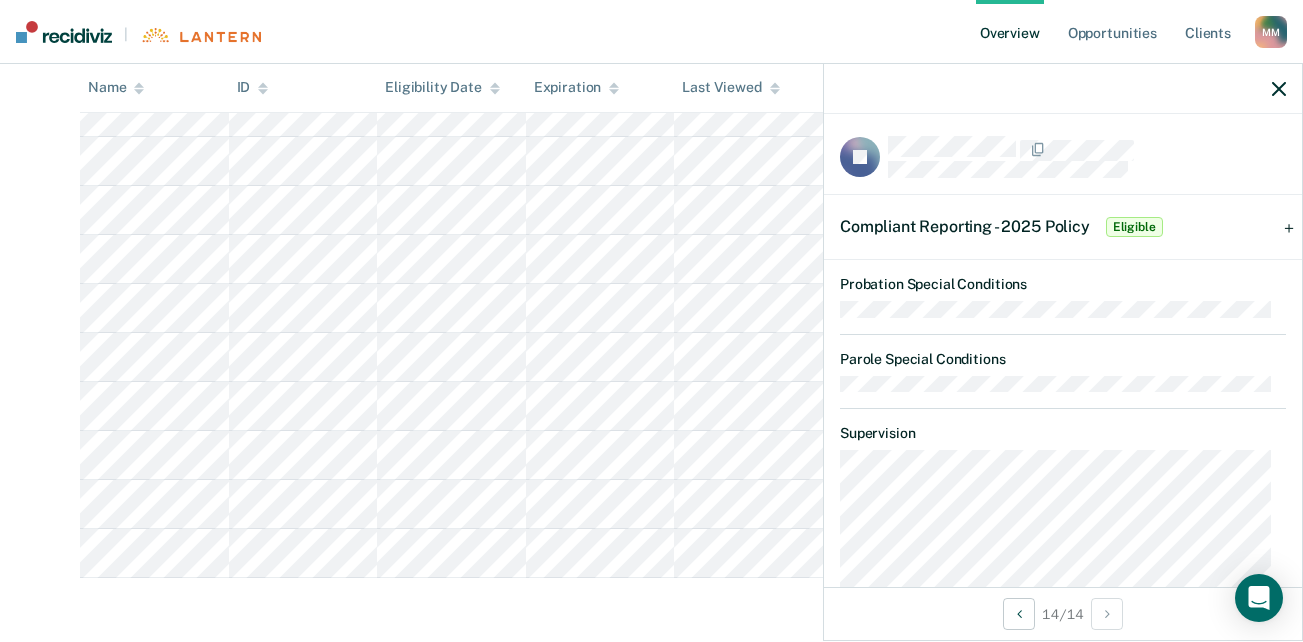 click on "Eligible" at bounding box center (1134, 227) 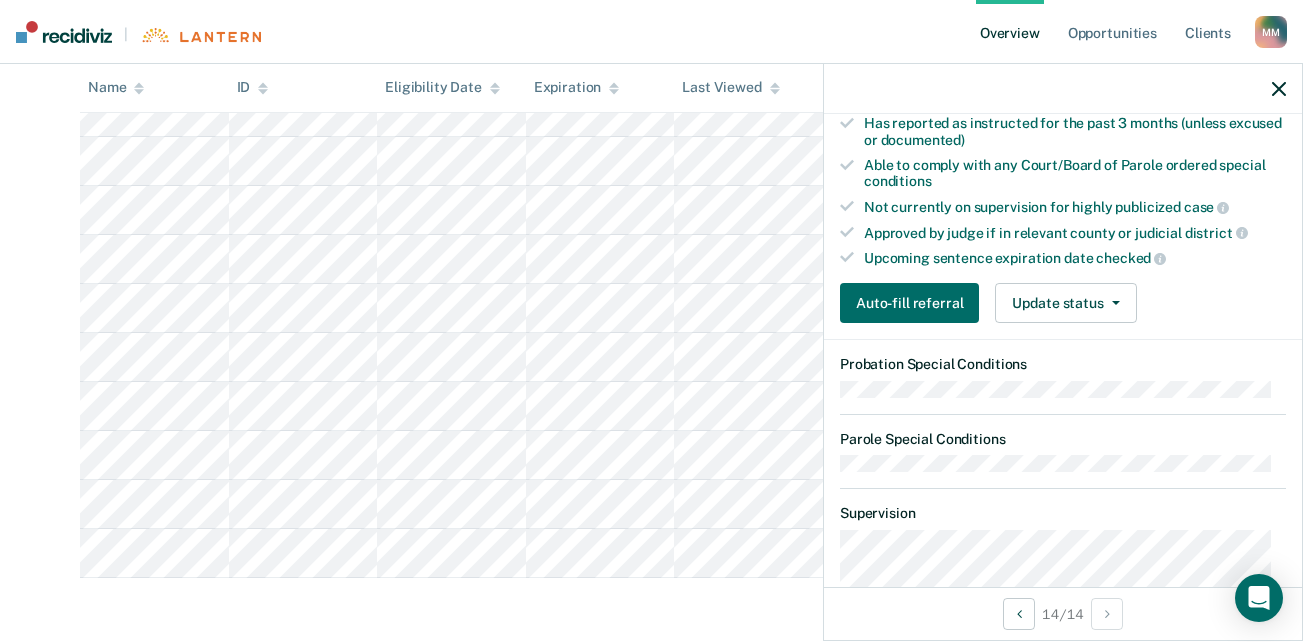scroll, scrollTop: 551, scrollLeft: 0, axis: vertical 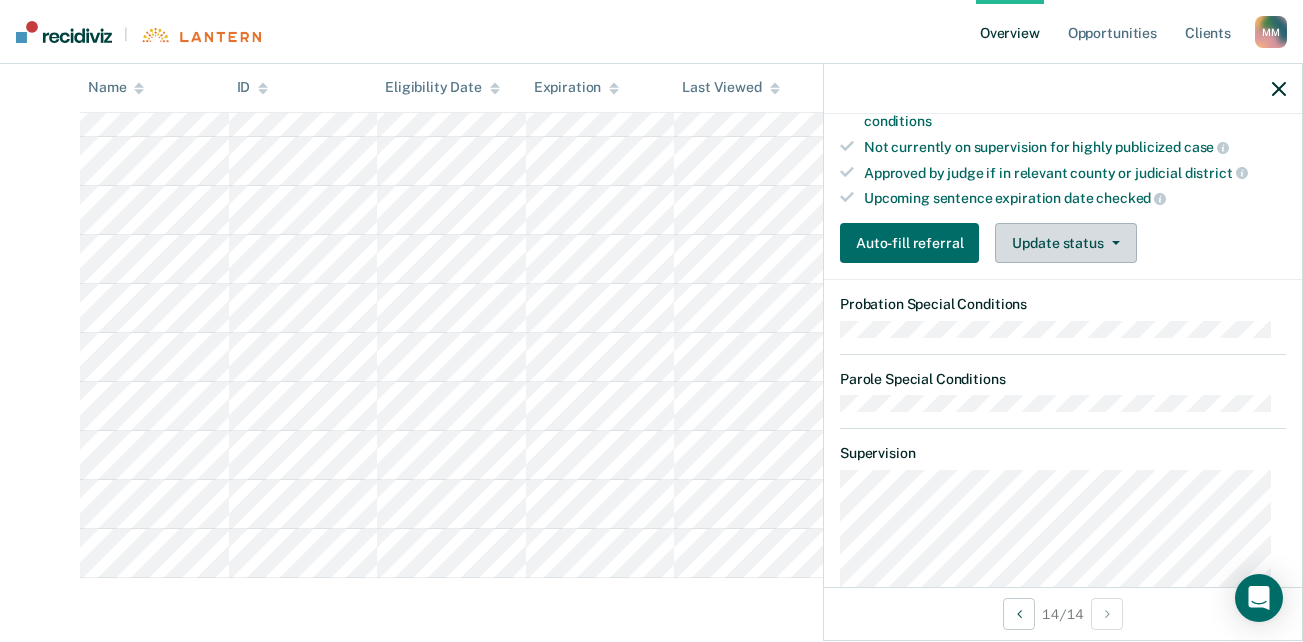 click on "Update status" at bounding box center (1065, 243) 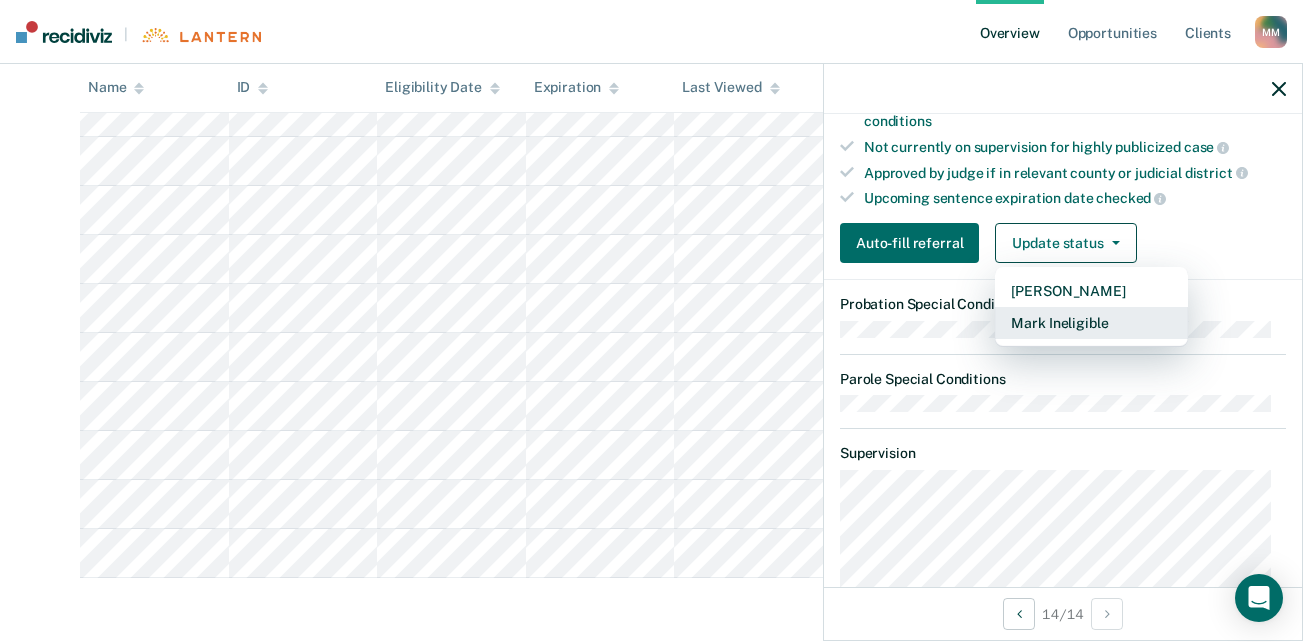 click on "Mark Ineligible" at bounding box center [1091, 323] 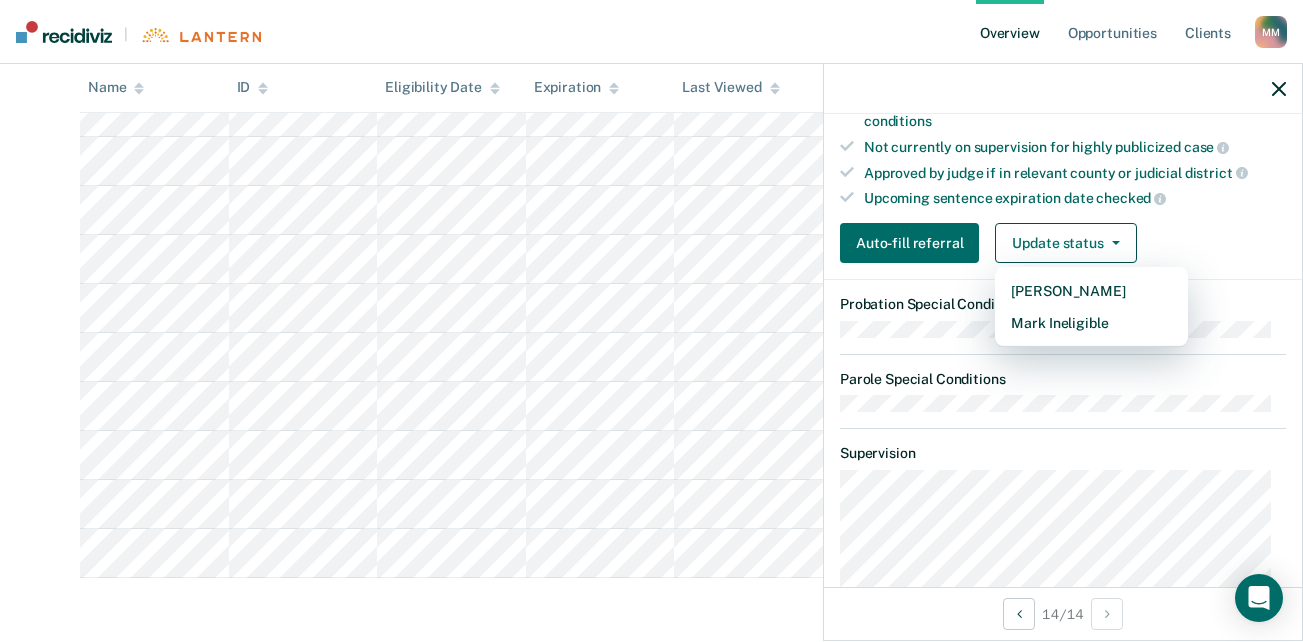 scroll, scrollTop: 261, scrollLeft: 0, axis: vertical 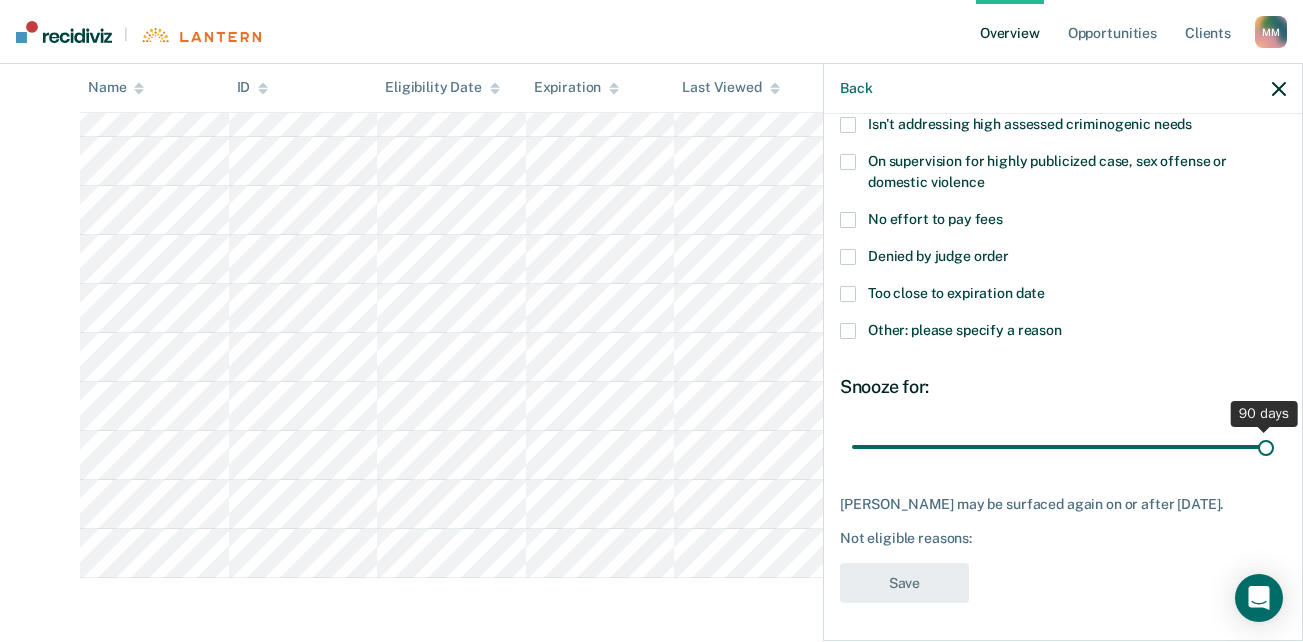 drag, startPoint x: 993, startPoint y: 443, endPoint x: 1306, endPoint y: 442, distance: 313.0016 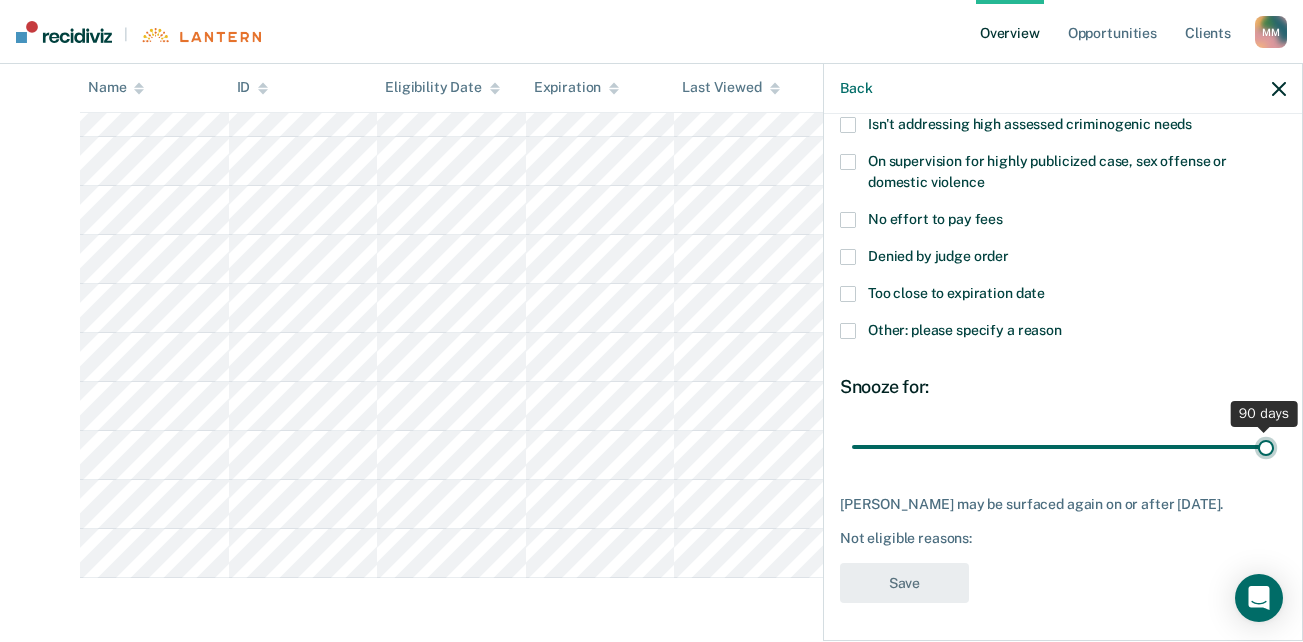 type on "90" 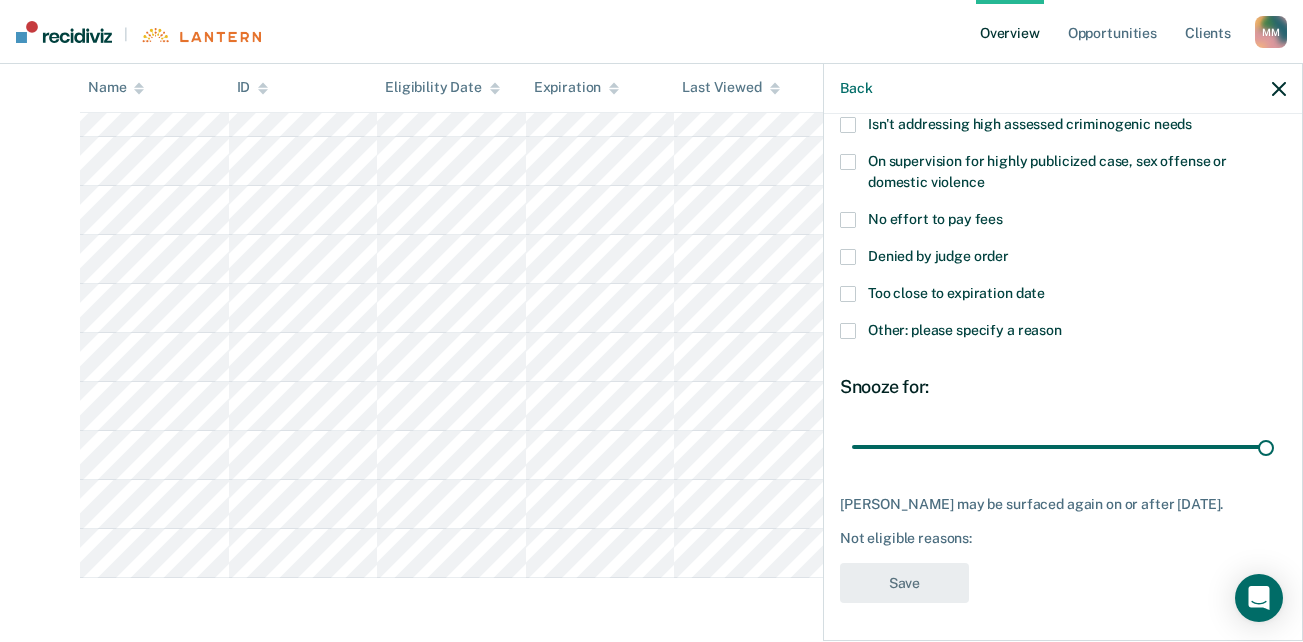 scroll, scrollTop: 278, scrollLeft: 0, axis: vertical 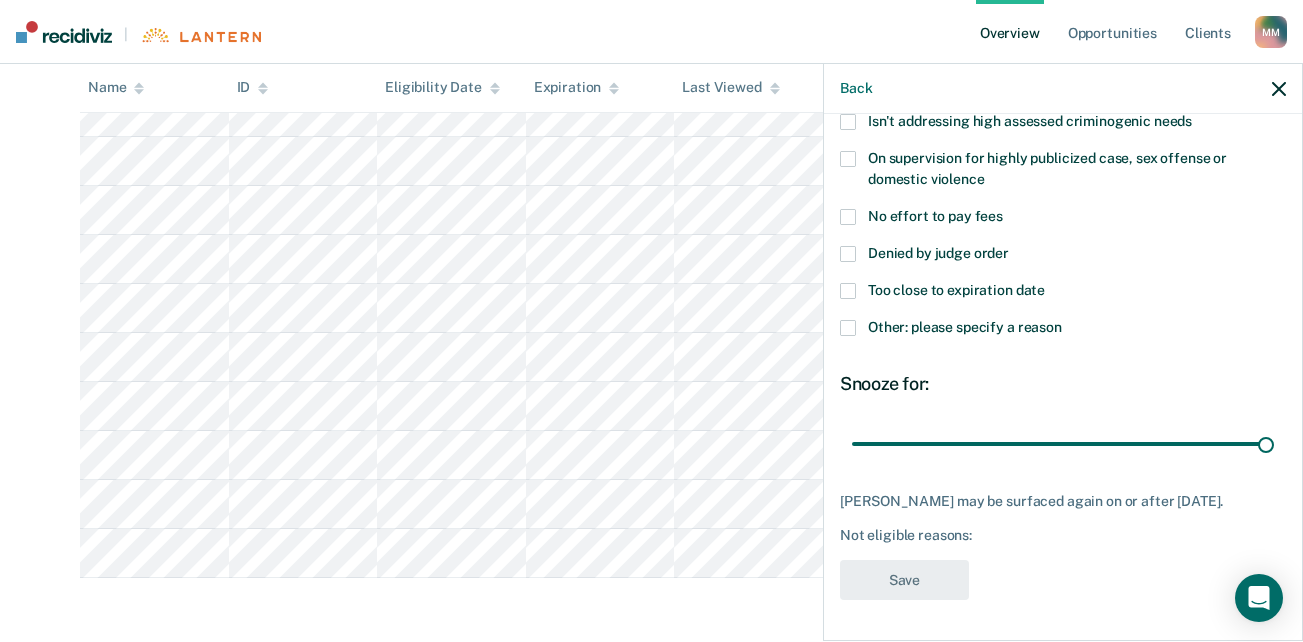 click at bounding box center (848, 328) 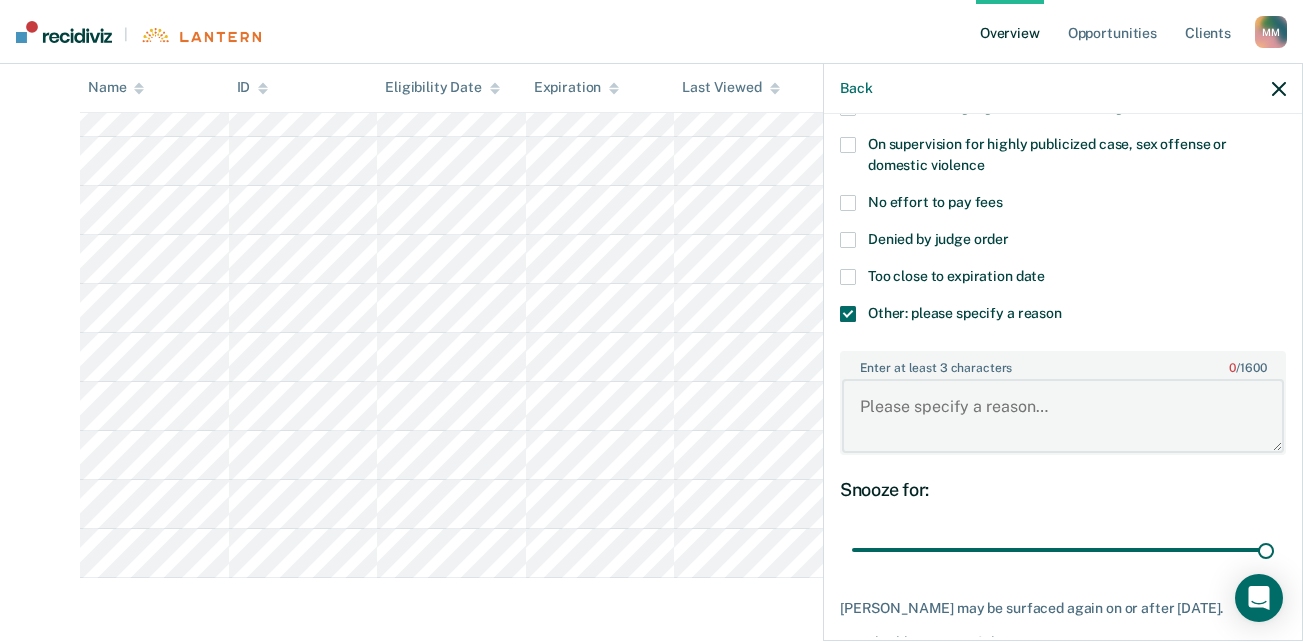 click on "Enter at least 3 characters 0  /  1600" at bounding box center (1063, 416) 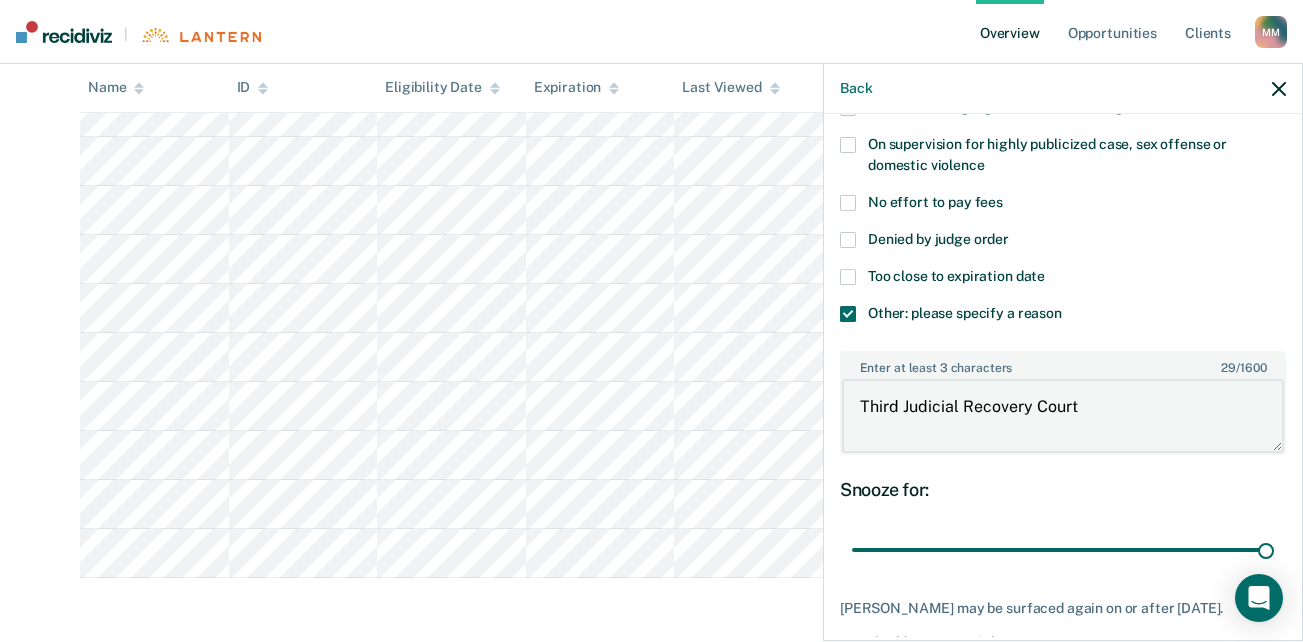 type on "Third Judicial Recovery Court" 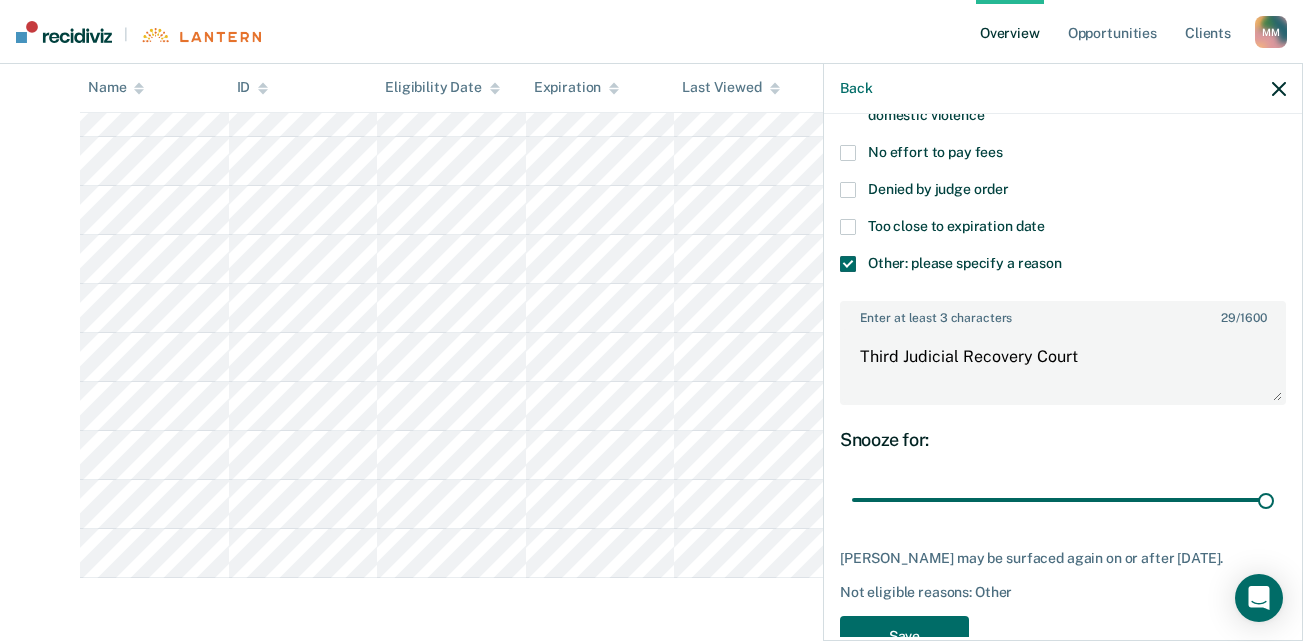 scroll, scrollTop: 399, scrollLeft: 0, axis: vertical 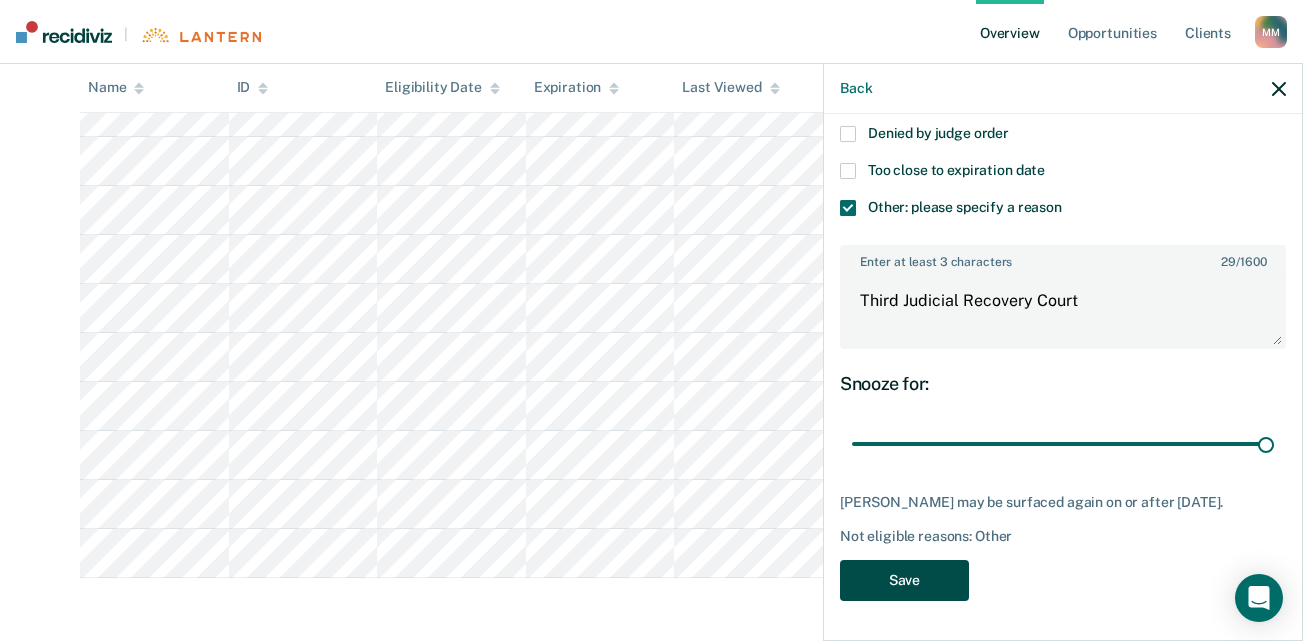 click on "Save" at bounding box center [904, 580] 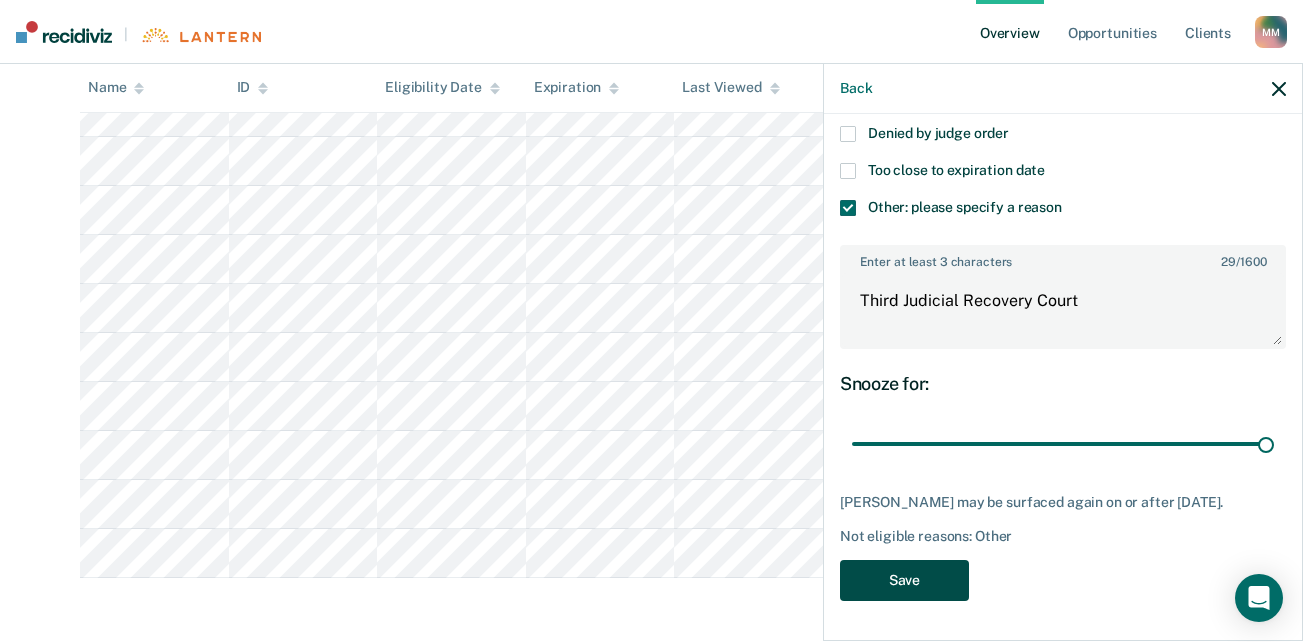 scroll, scrollTop: 473, scrollLeft: 0, axis: vertical 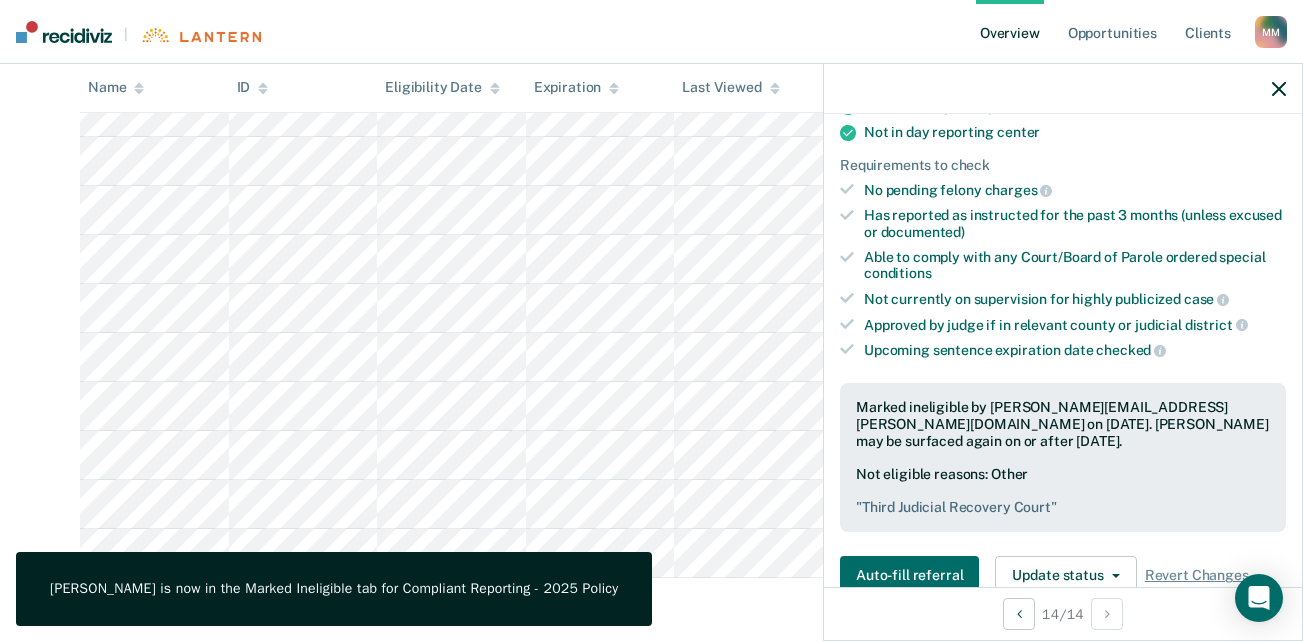 click 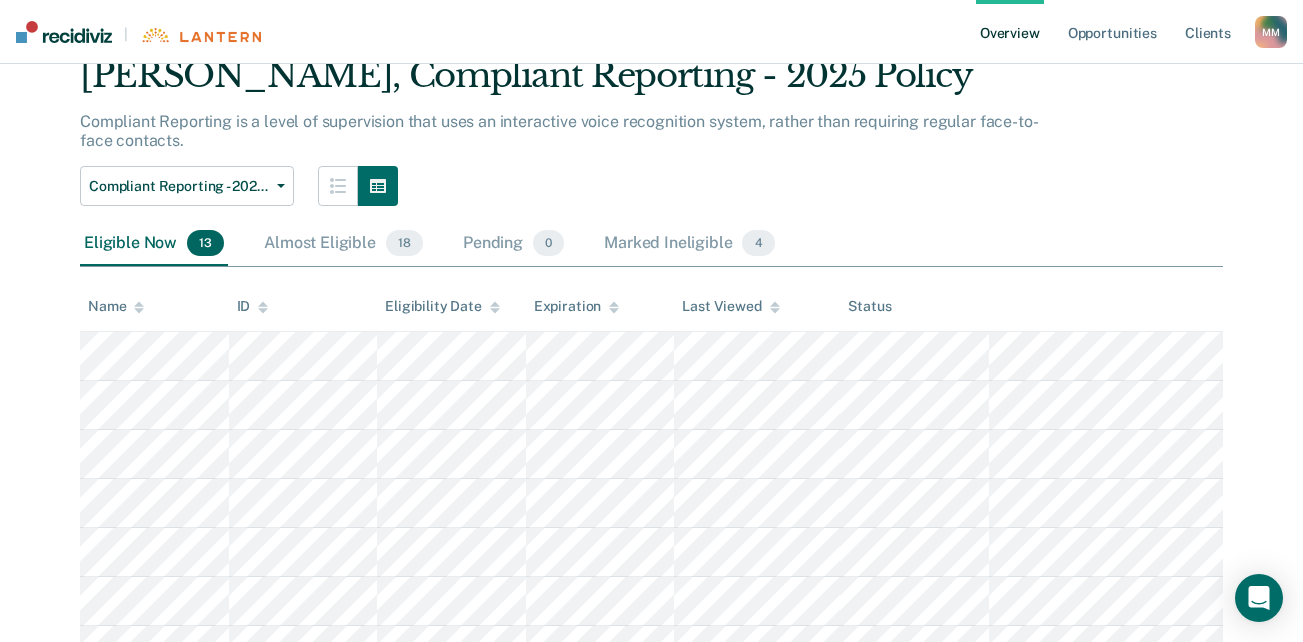scroll, scrollTop: 73, scrollLeft: 0, axis: vertical 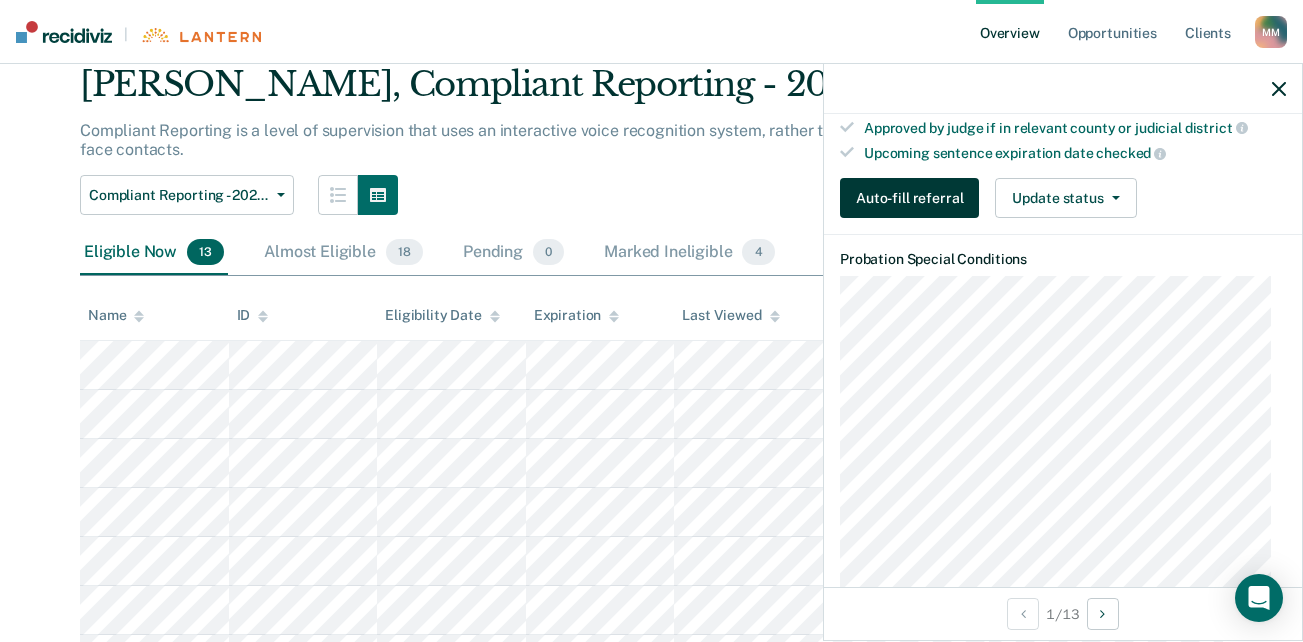 click on "Auto-fill referral" at bounding box center [909, 198] 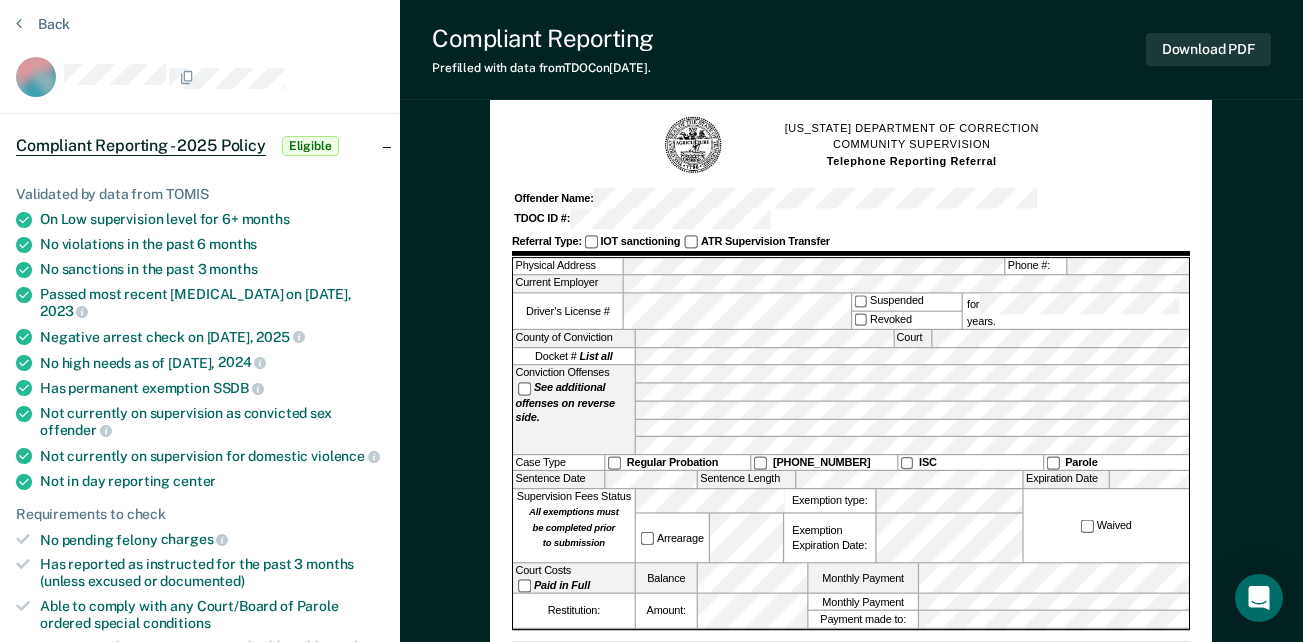 scroll, scrollTop: 0, scrollLeft: 0, axis: both 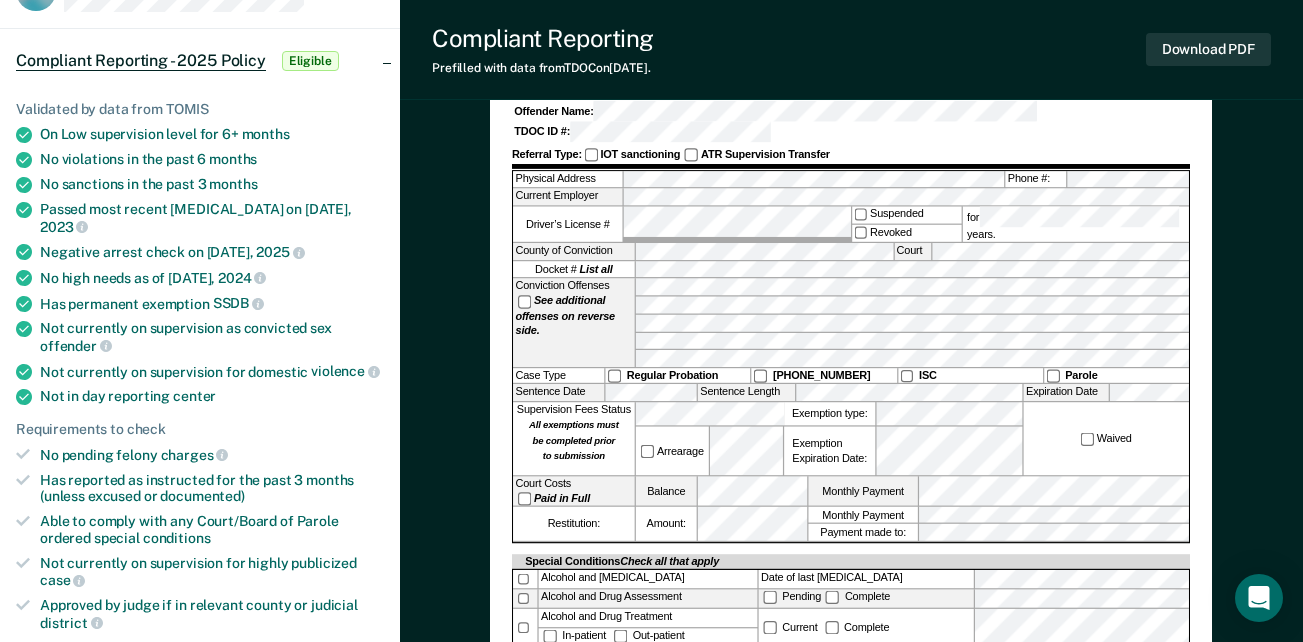 click on "[US_STATE] DEPARTMENT OF CORRECTION  COMMUNITY SUPERVISION Telephone Reporting Referral Offender Name:  TDOC ID #:  Referral Type:   IOT sanctioning  ATR Supervision Transfer Physical Address Phone #: Current Employer Driver’s License #  Suspended  Revoked for    years. County of Conviction Court Docket #   List all  Conviction Offenses See additional offenses on reverse side. Case Type   Regular Probation   [PHONE_NUMBER]   ISC   Parole  Sentence Date Sentence Length Expiration Date Supervision Fees Status  All exemptions must  be completed prior  to submission  Arrearage Exemption type: Exemption Expiration Date:  Waived Court Costs Paid in Full Balance Monthly Payment Restitution: Amount: Monthly Payment Payment made to: Special Conditions  Check all that apply  Alcohol and [MEDICAL_DATA] Date of last [MEDICAL_DATA] Alcohol and Drug Assessment   Pending   Complete Alcohol and Drug Treatment   In-patient     Out-patient   Current     Complete Counseling   [MEDICAL_DATA]   Mental Health   Current   Complete" at bounding box center [851, 456] 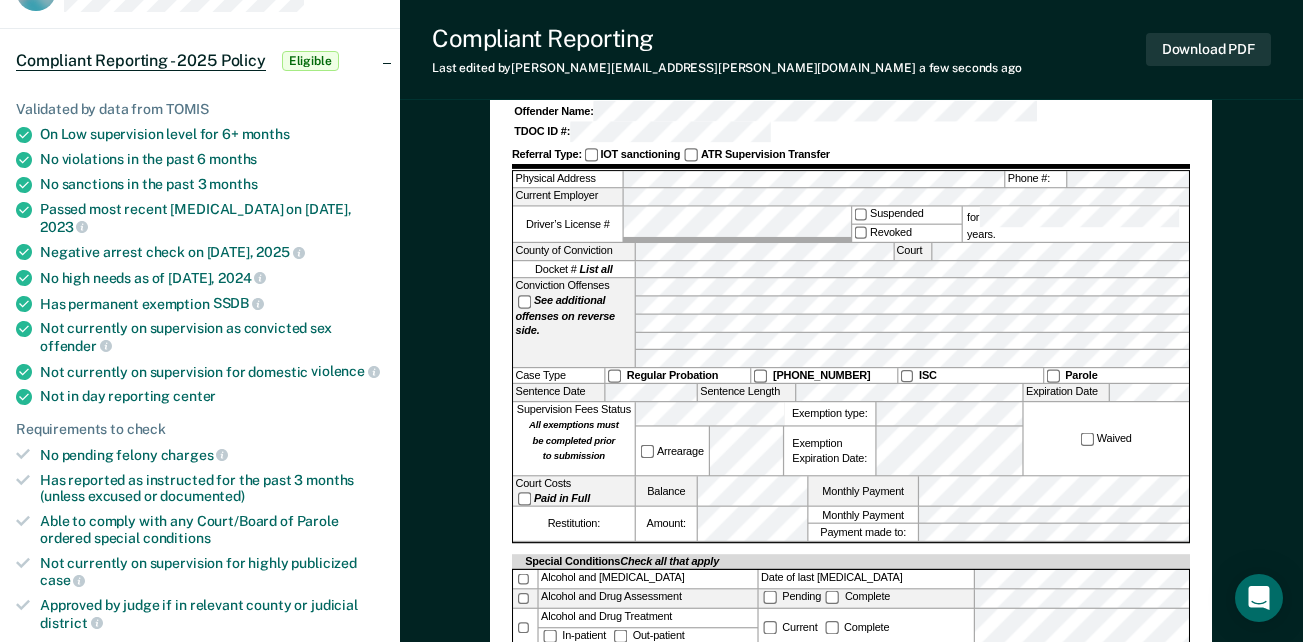 click on "Suspended" at bounding box center (906, 215) 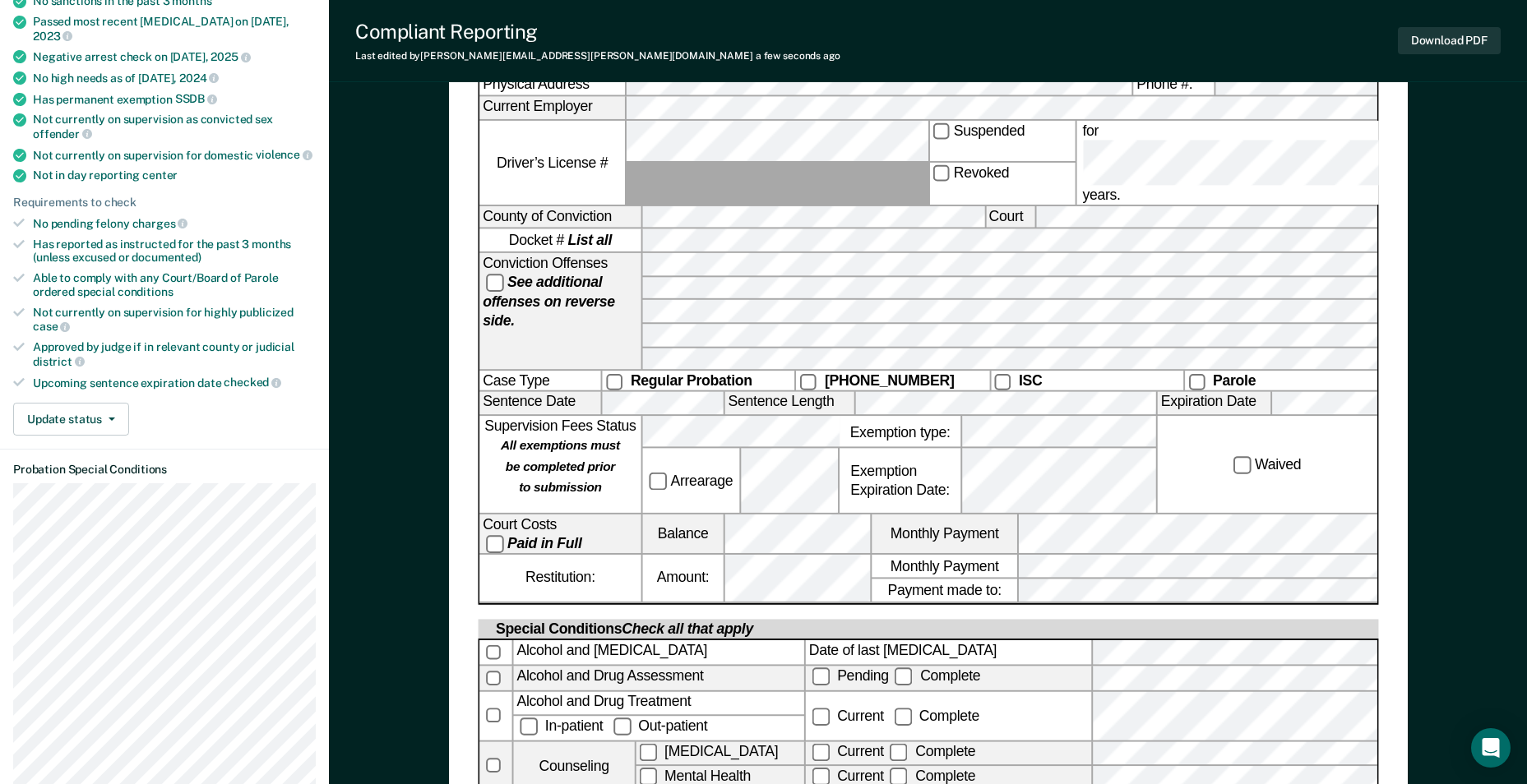 scroll, scrollTop: 284, scrollLeft: 0, axis: vertical 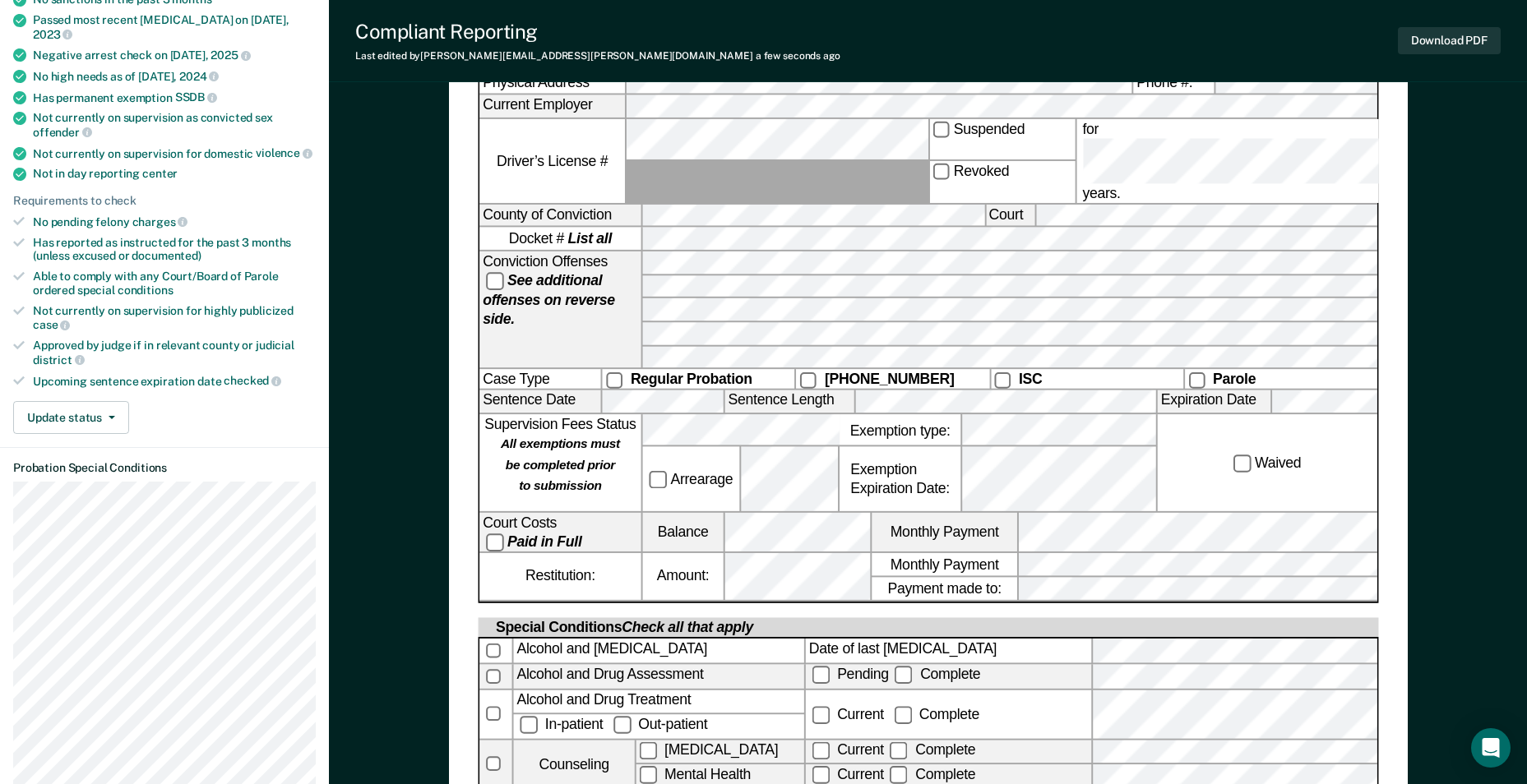 click on "Pending   Complete" at bounding box center [948, 676] 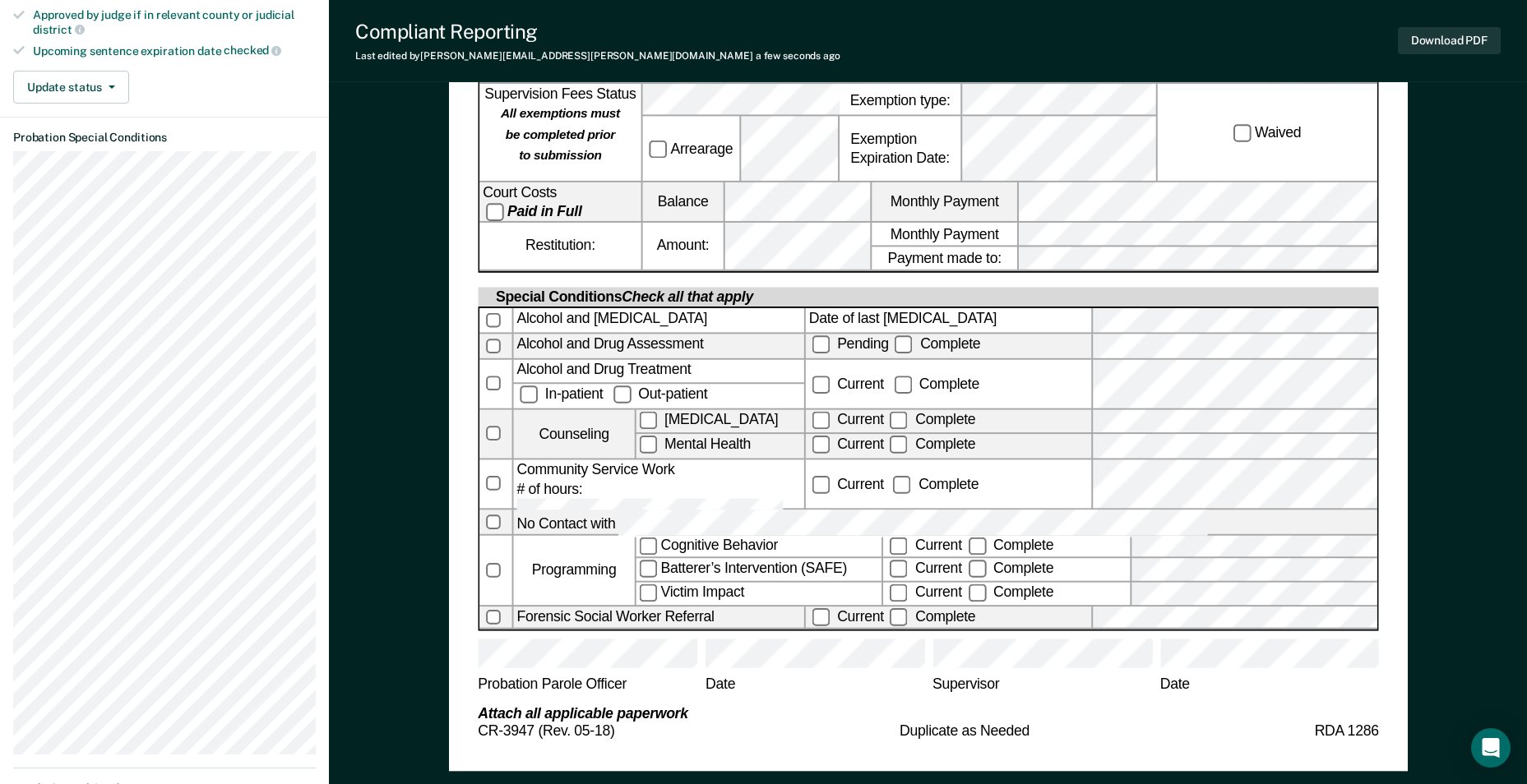 scroll, scrollTop: 632, scrollLeft: 0, axis: vertical 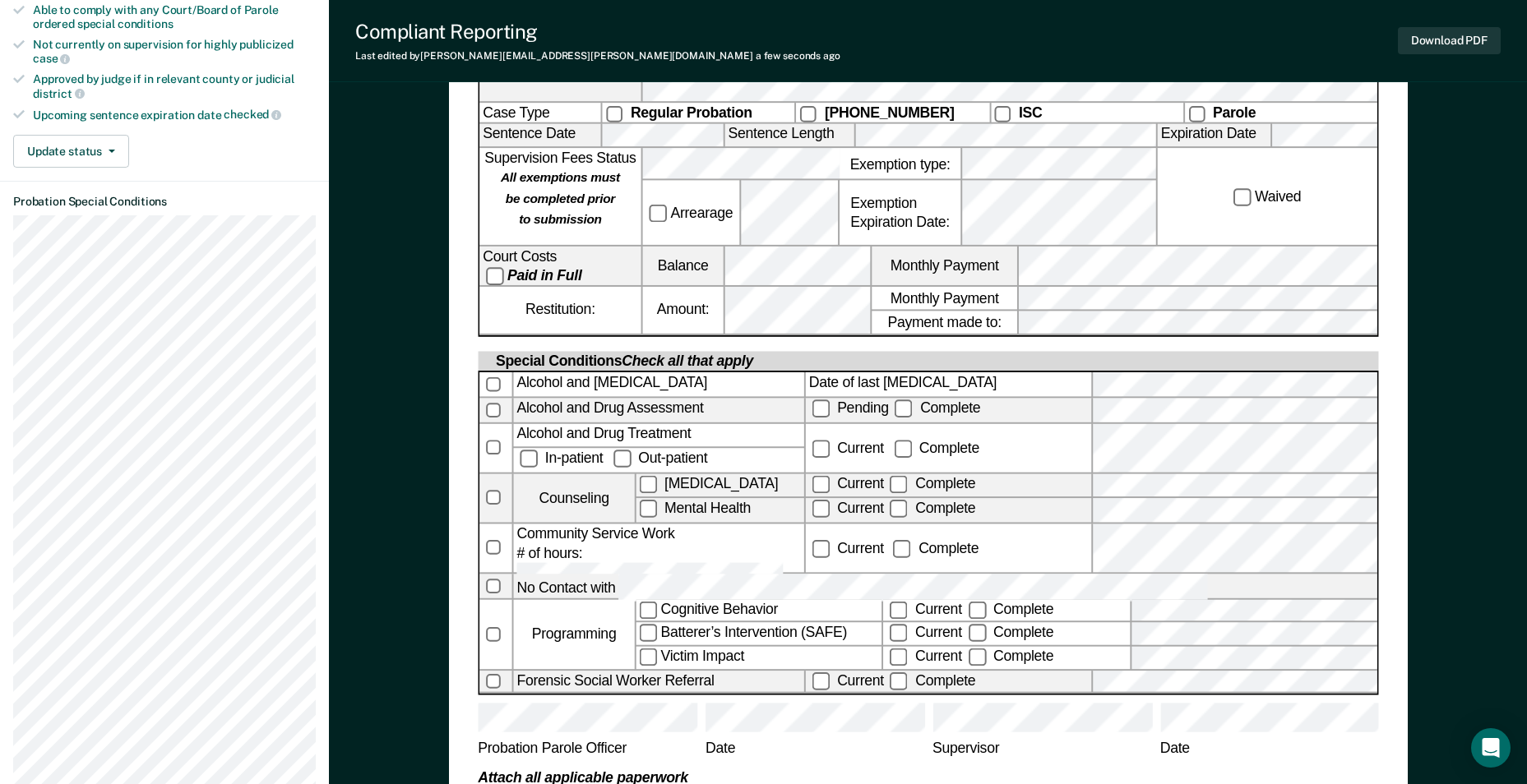 click on "Out-patient" at bounding box center (660, 459) 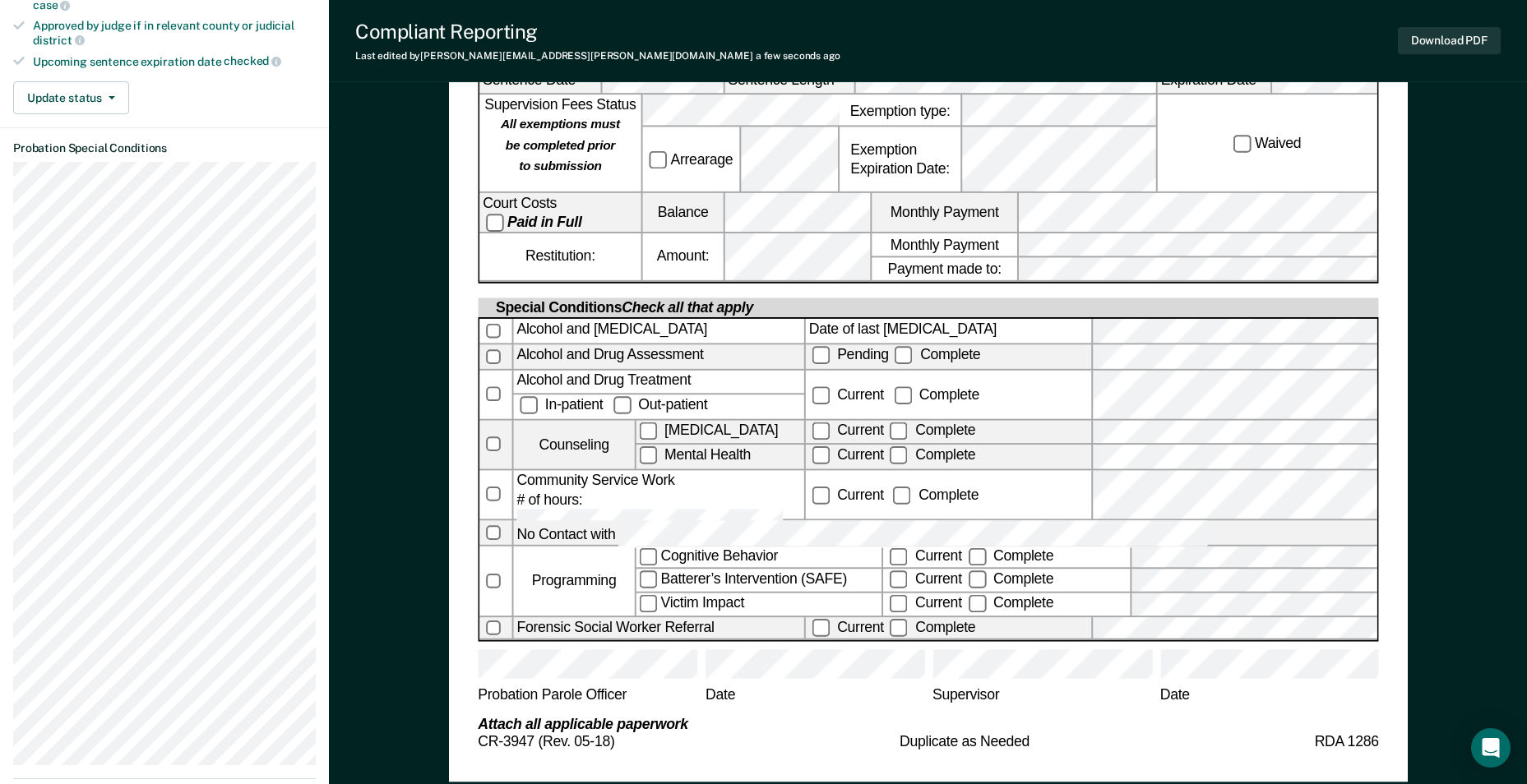 scroll, scrollTop: 632, scrollLeft: 0, axis: vertical 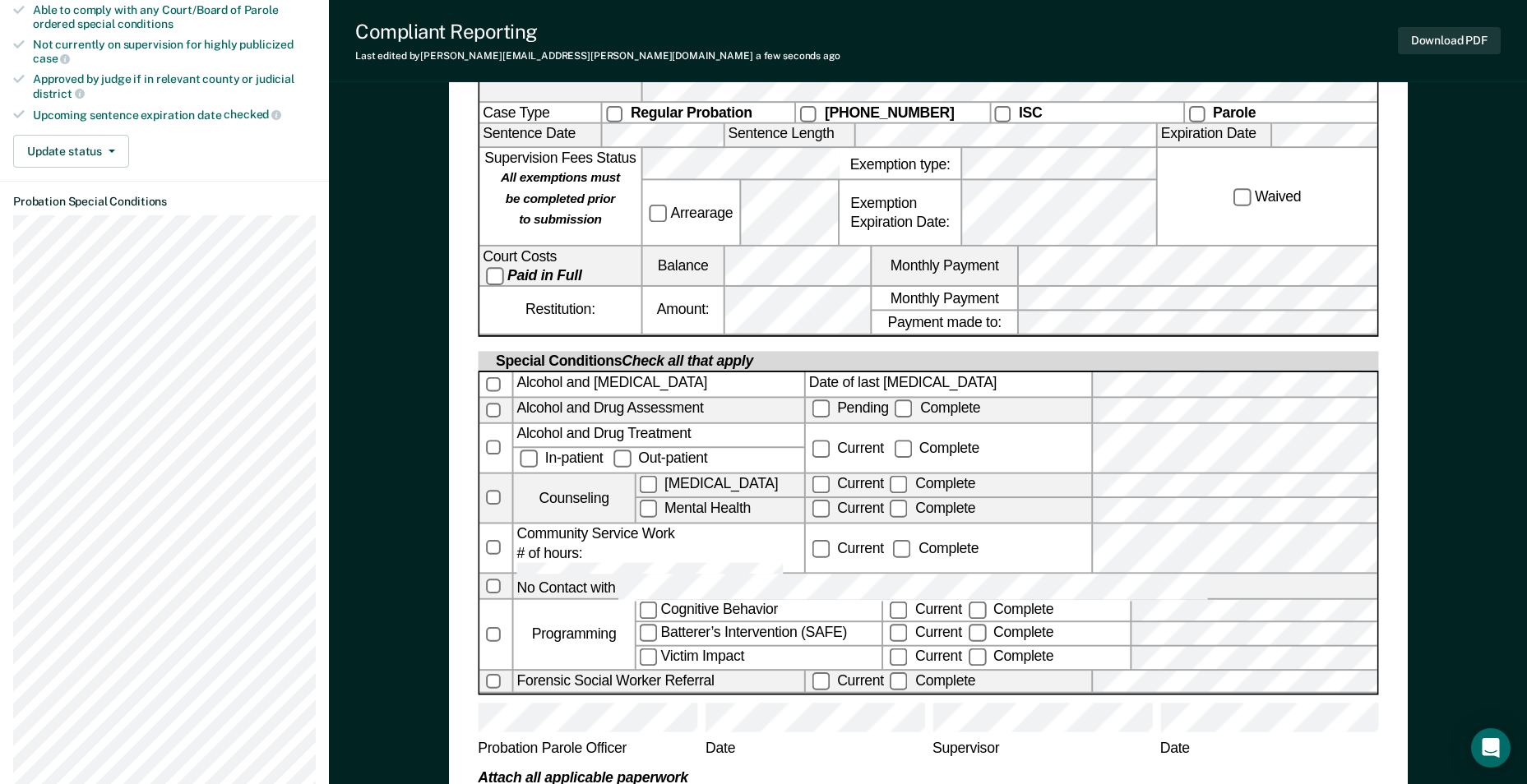 click at bounding box center [495, 634] 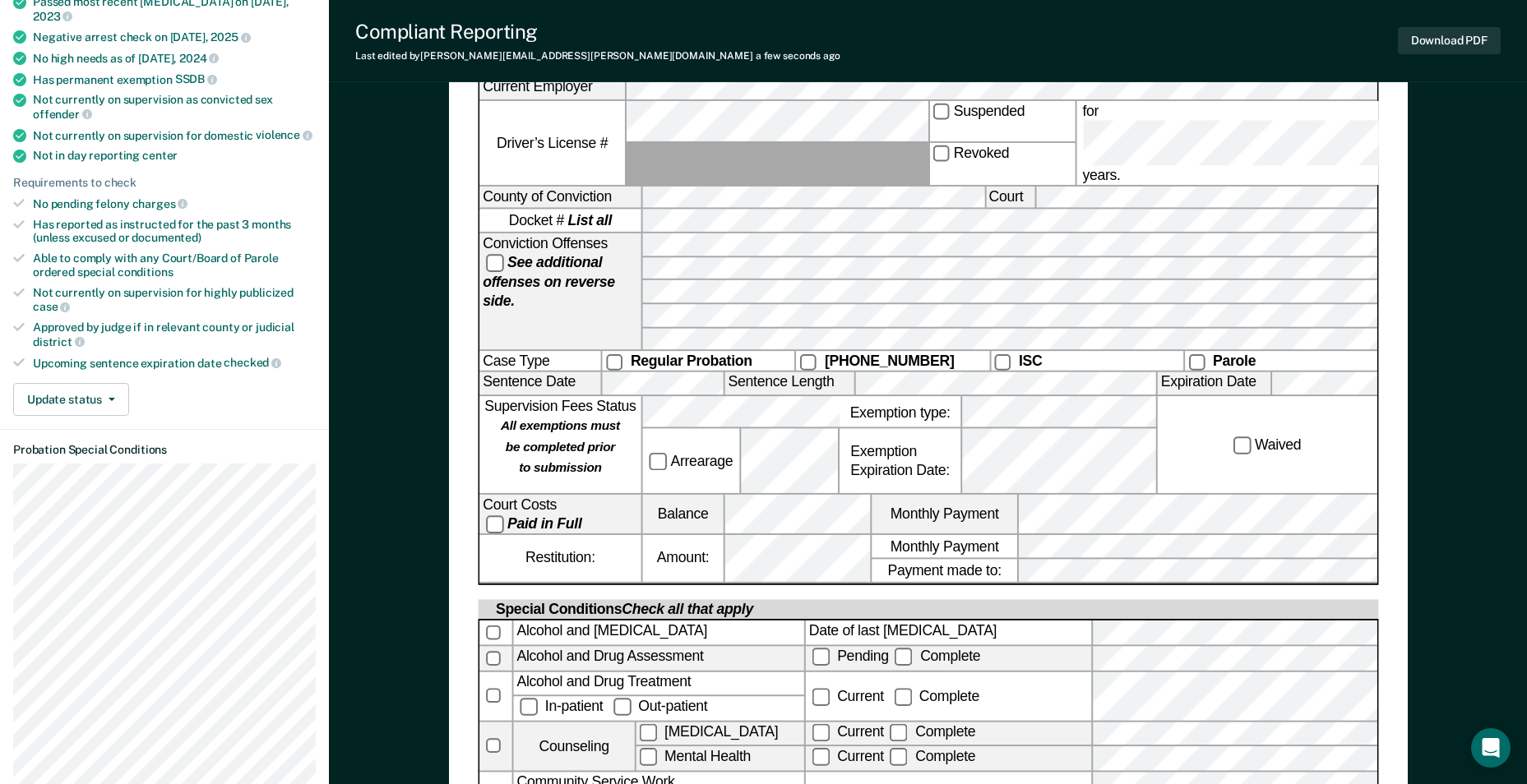 scroll, scrollTop: 299, scrollLeft: 0, axis: vertical 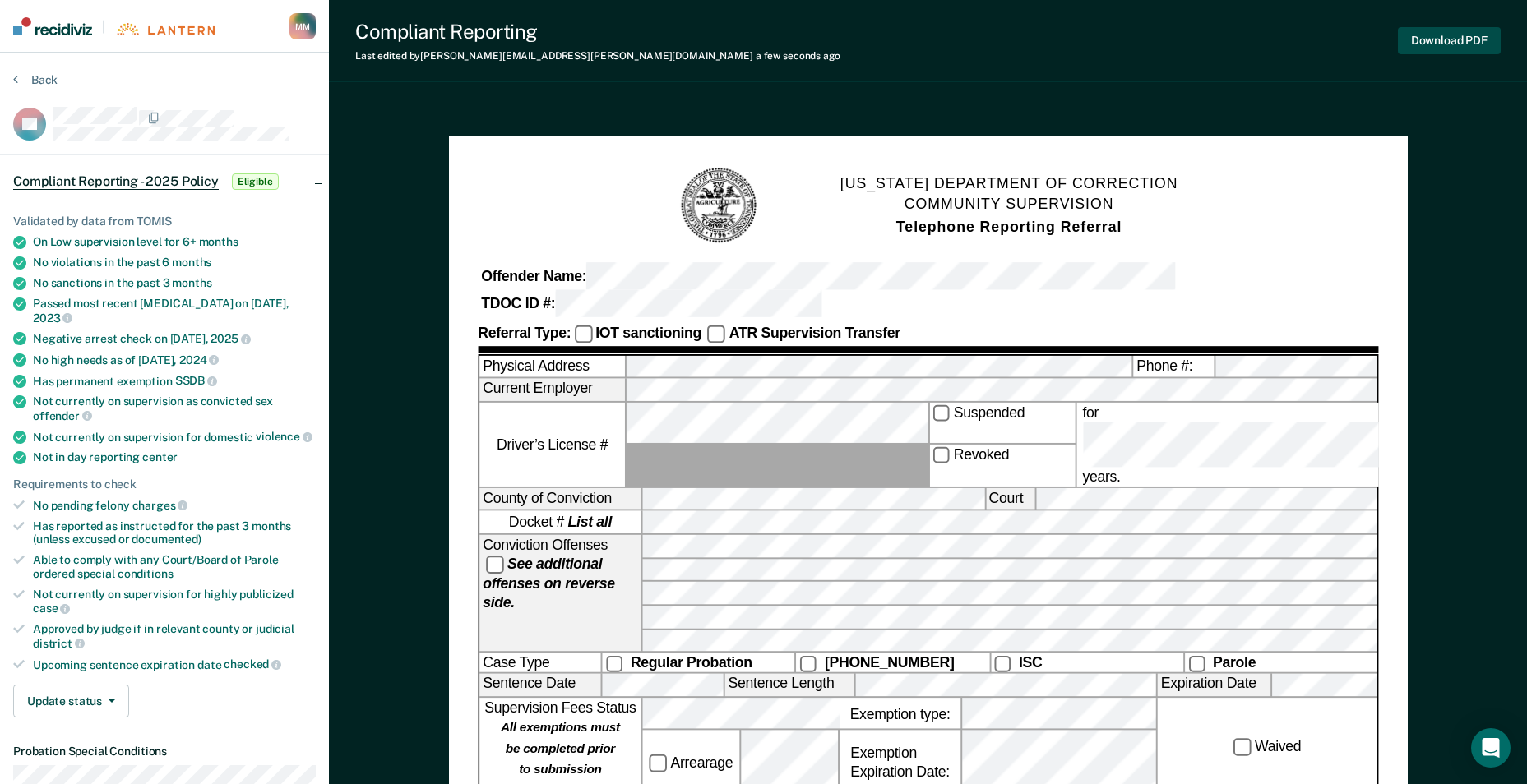 drag, startPoint x: 611, startPoint y: 108, endPoint x: 1460, endPoint y: 43, distance: 851.4846 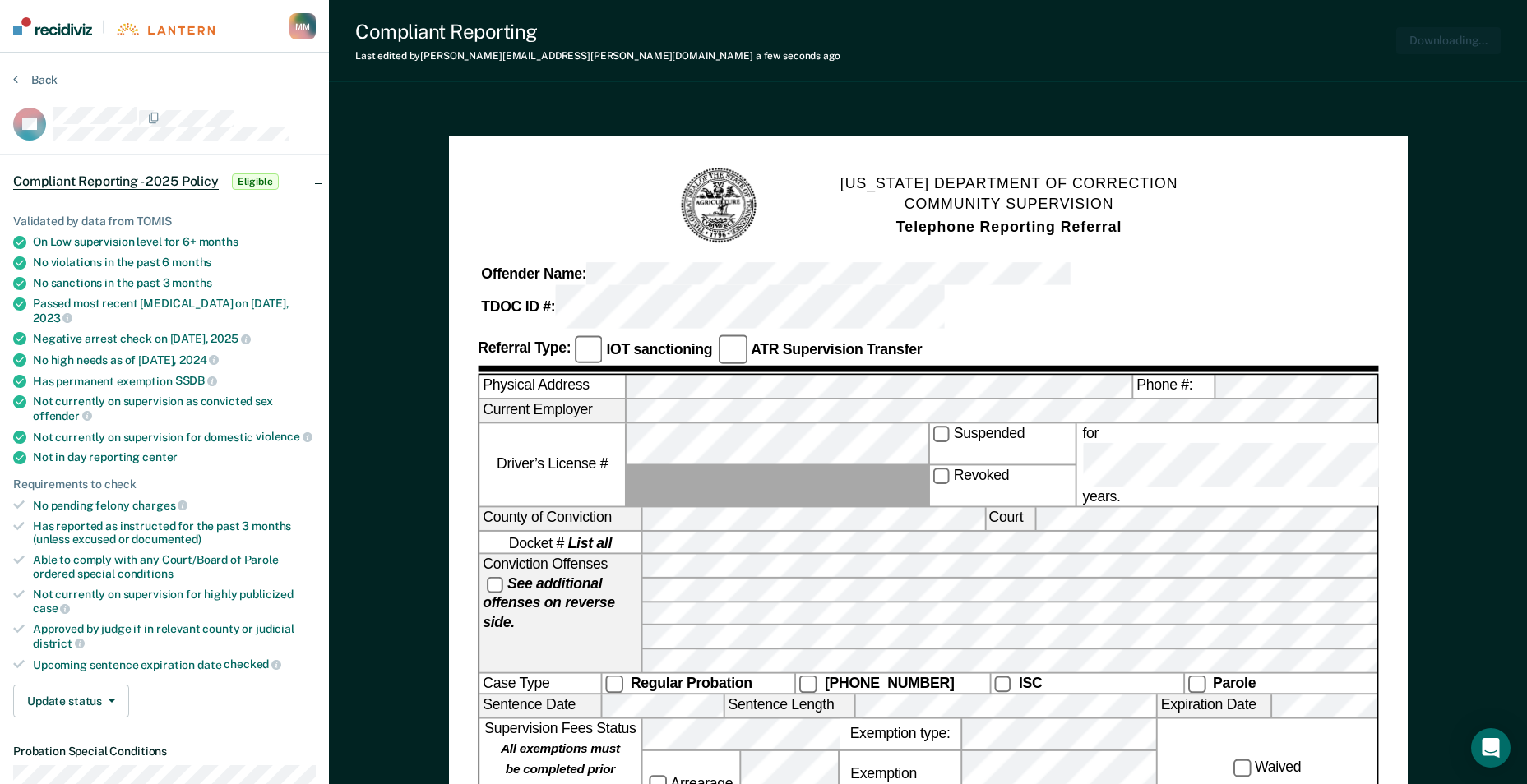 scroll, scrollTop: 0, scrollLeft: 0, axis: both 